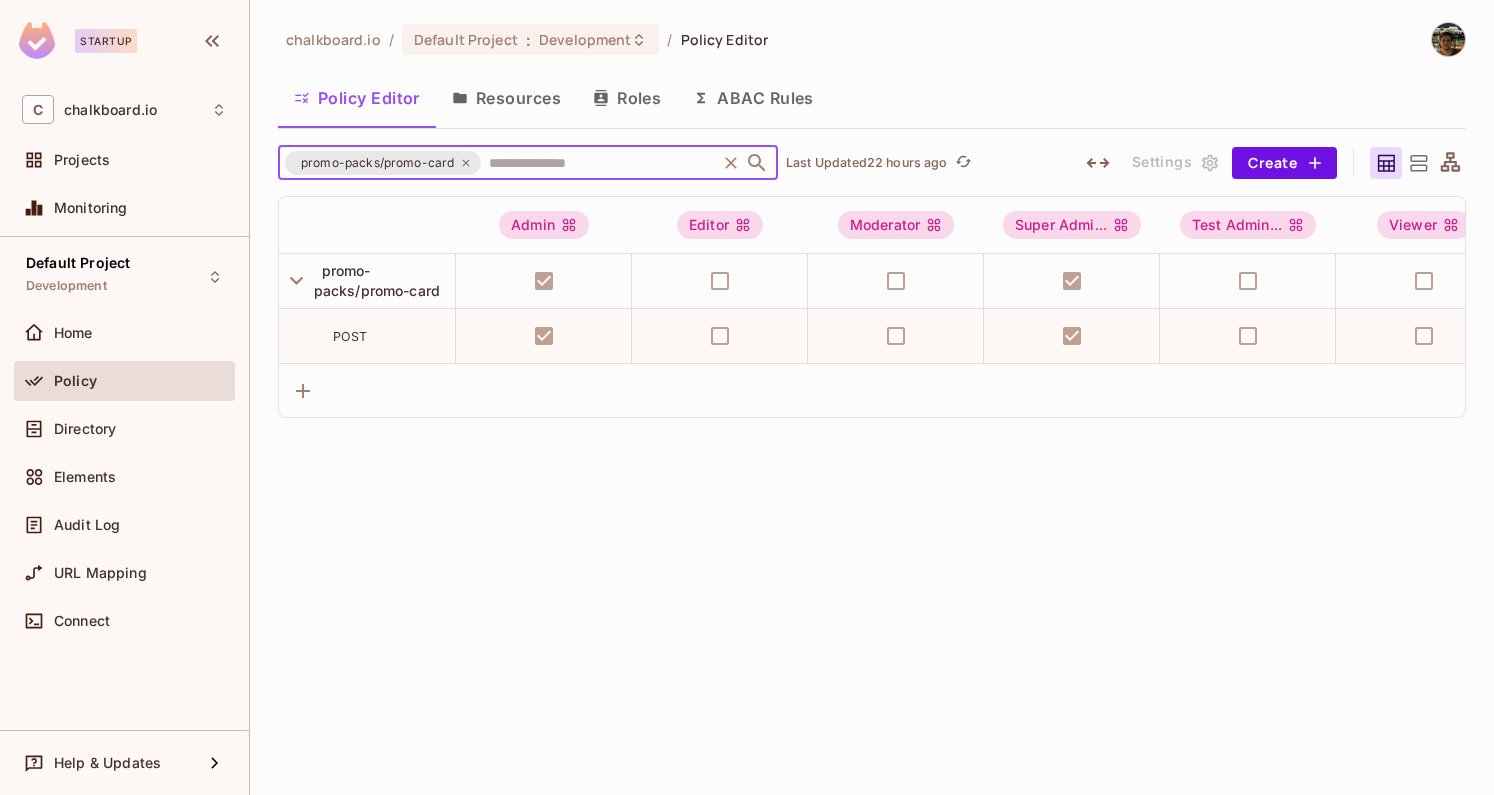 scroll, scrollTop: 0, scrollLeft: 0, axis: both 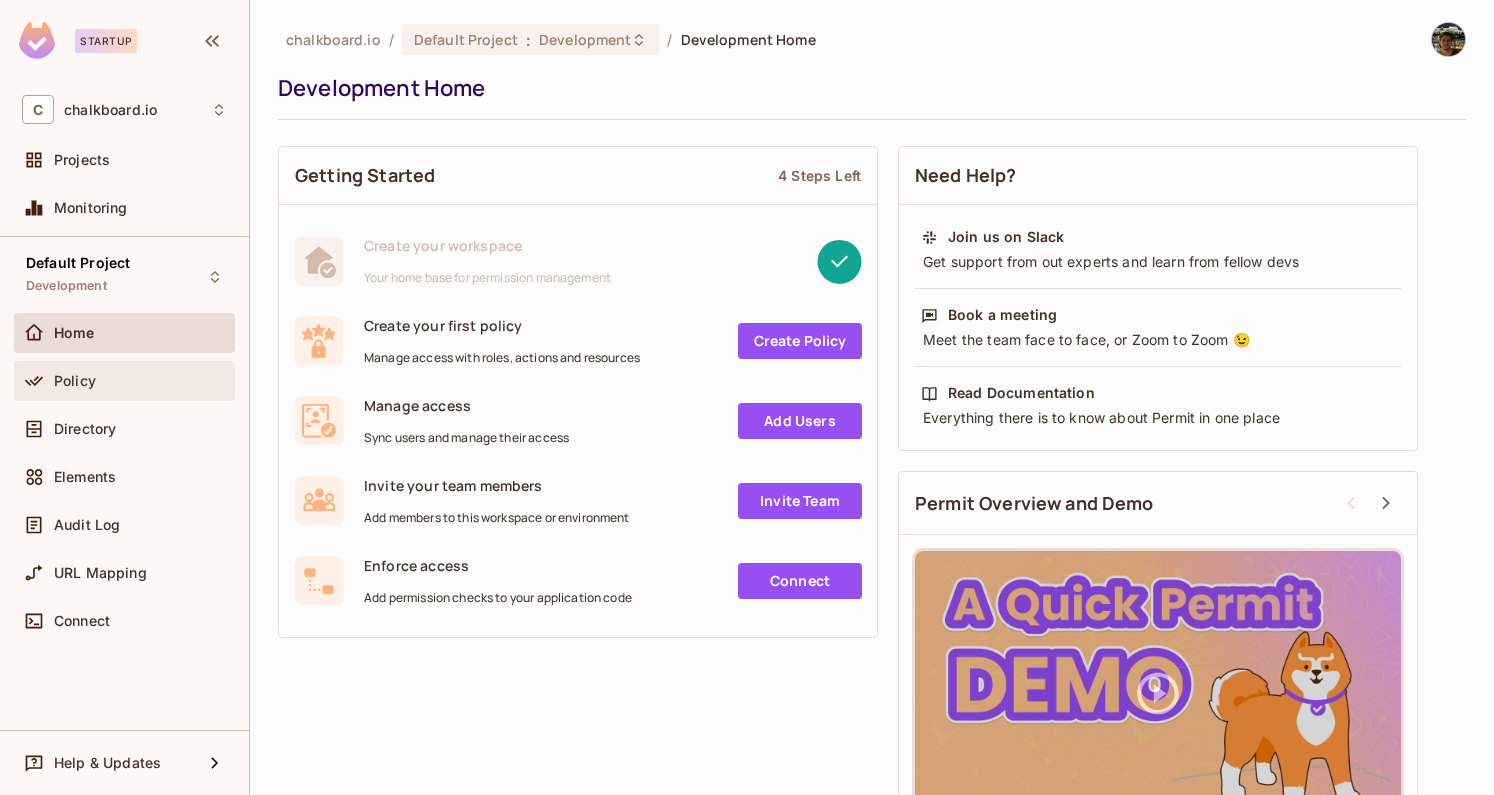 click on "Policy" at bounding box center [124, 381] 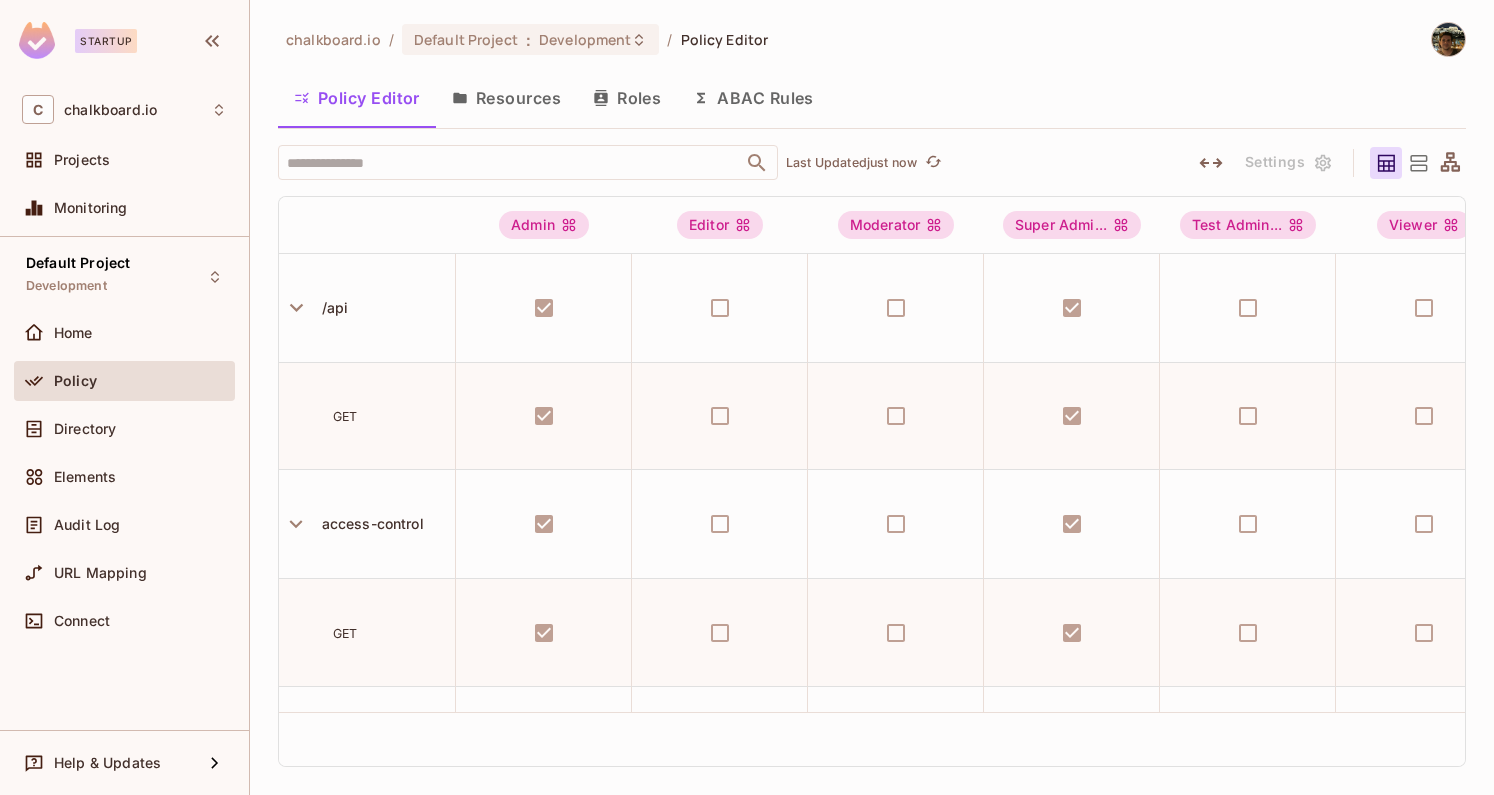 click on "​ Last Updated  just now Settings Admin Editor Moderator Super Admi... Test Admin... Viewer /api             GET             access-control             GET             access-control/sync             POST             admin-users             GET             POST             admin-users/initialize             POST             admin-users/role             POST             analytics/analytics             GET             analytics/dfs-analytics             GET             analytics/dfs-liquidity-charts             GET             analytics/dfs-macro             GET             analytics/dfs-markets             GET             analytics/dfs-player-distributions             GET             analytics/dfs-risk             GET             analytics/liquidity-charts             GET             analytics/player-distributions             GET             analytics/risk             GET             board             GET             board-section-xref             POST             board-section-xref/:id             DELETE" at bounding box center [872, 456] 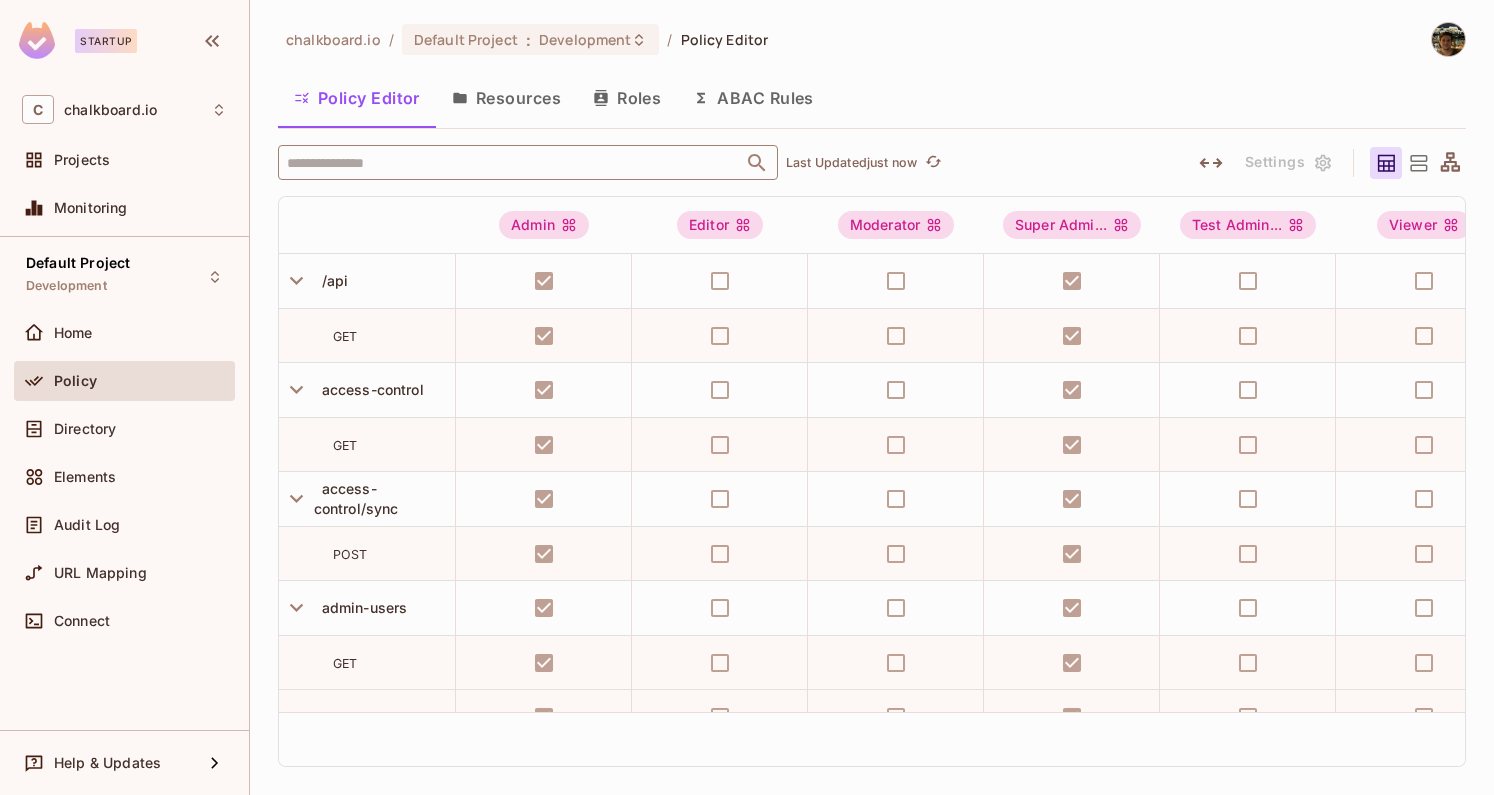click at bounding box center (510, 162) 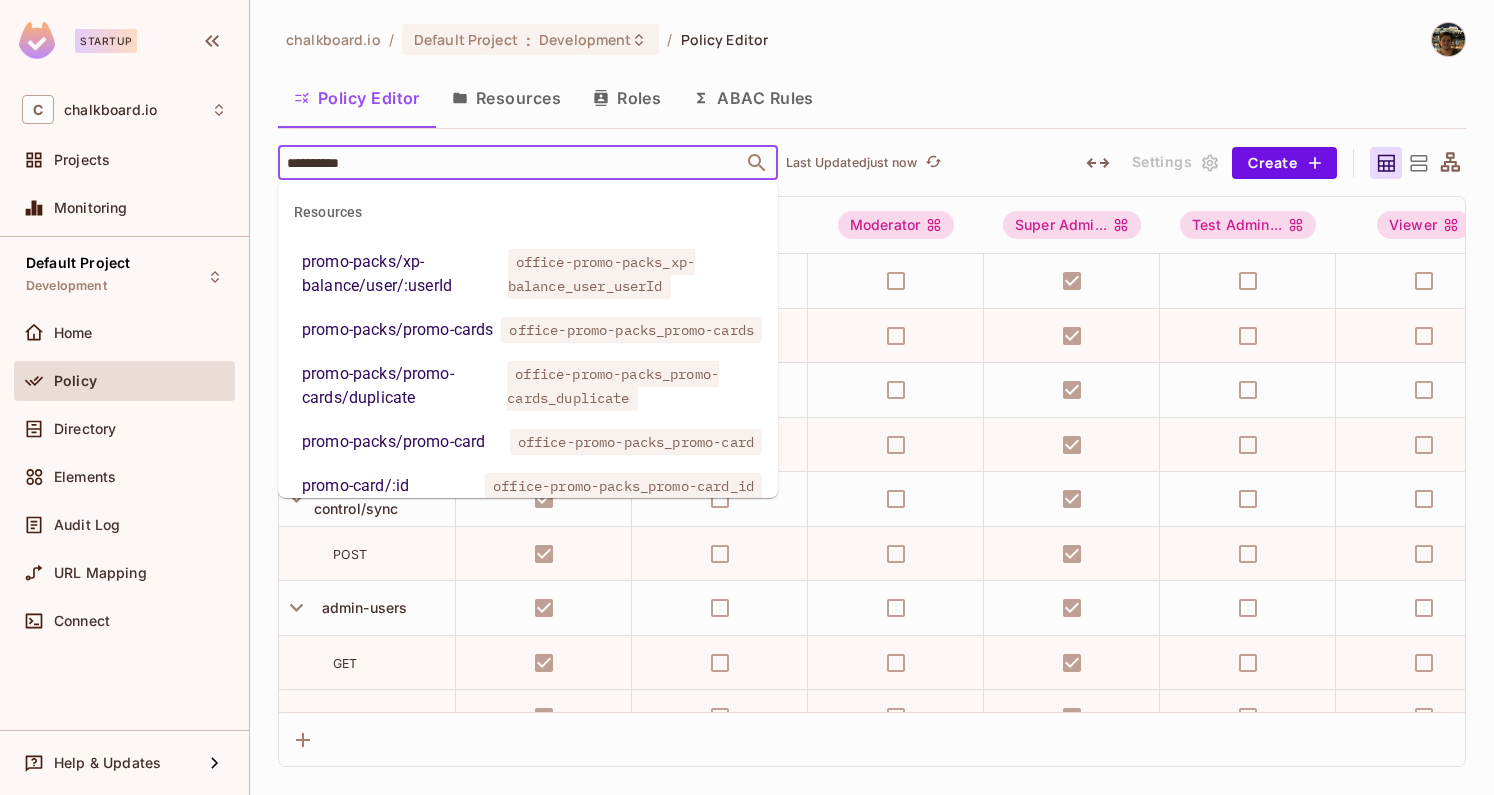 type on "**********" 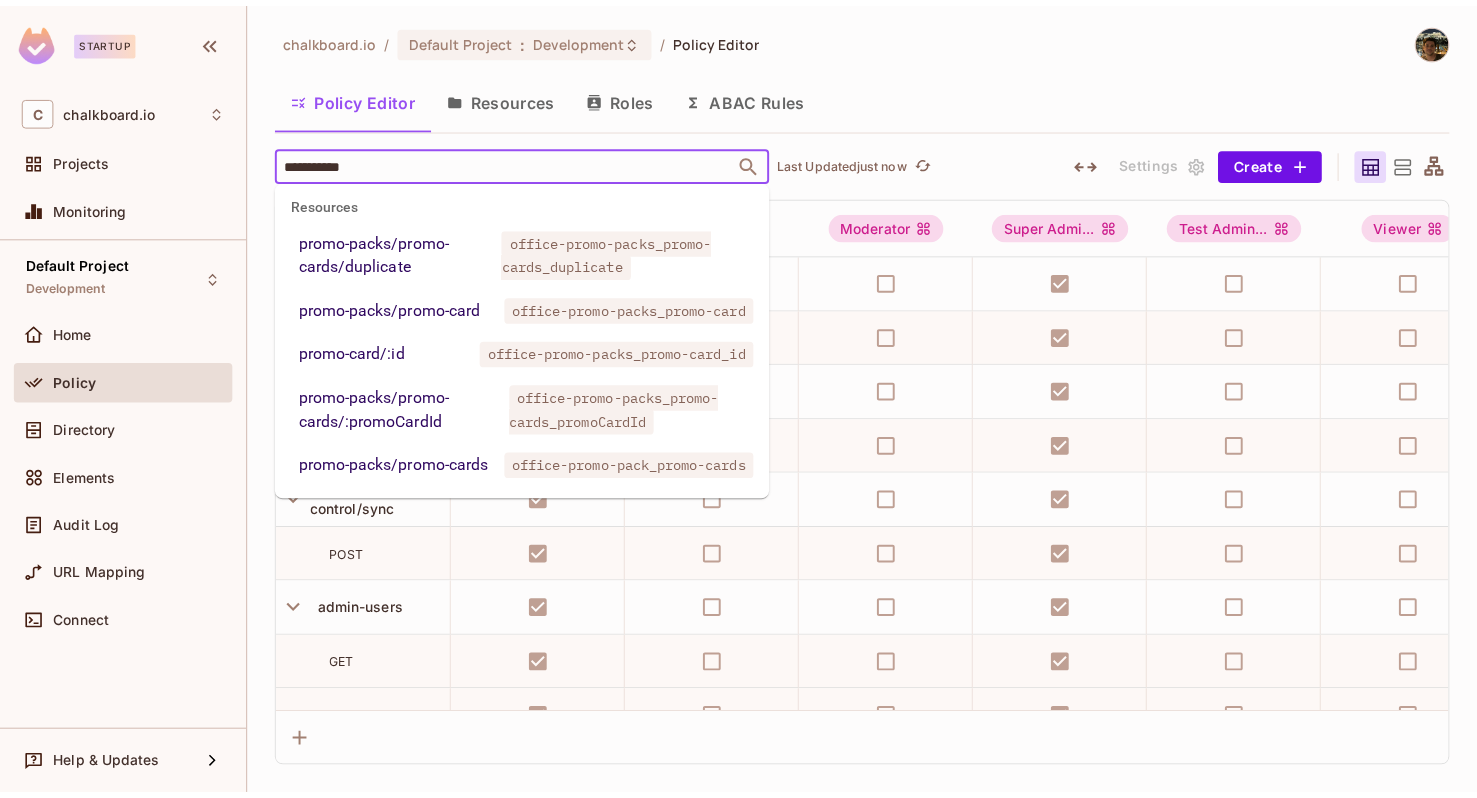 scroll, scrollTop: 182, scrollLeft: 0, axis: vertical 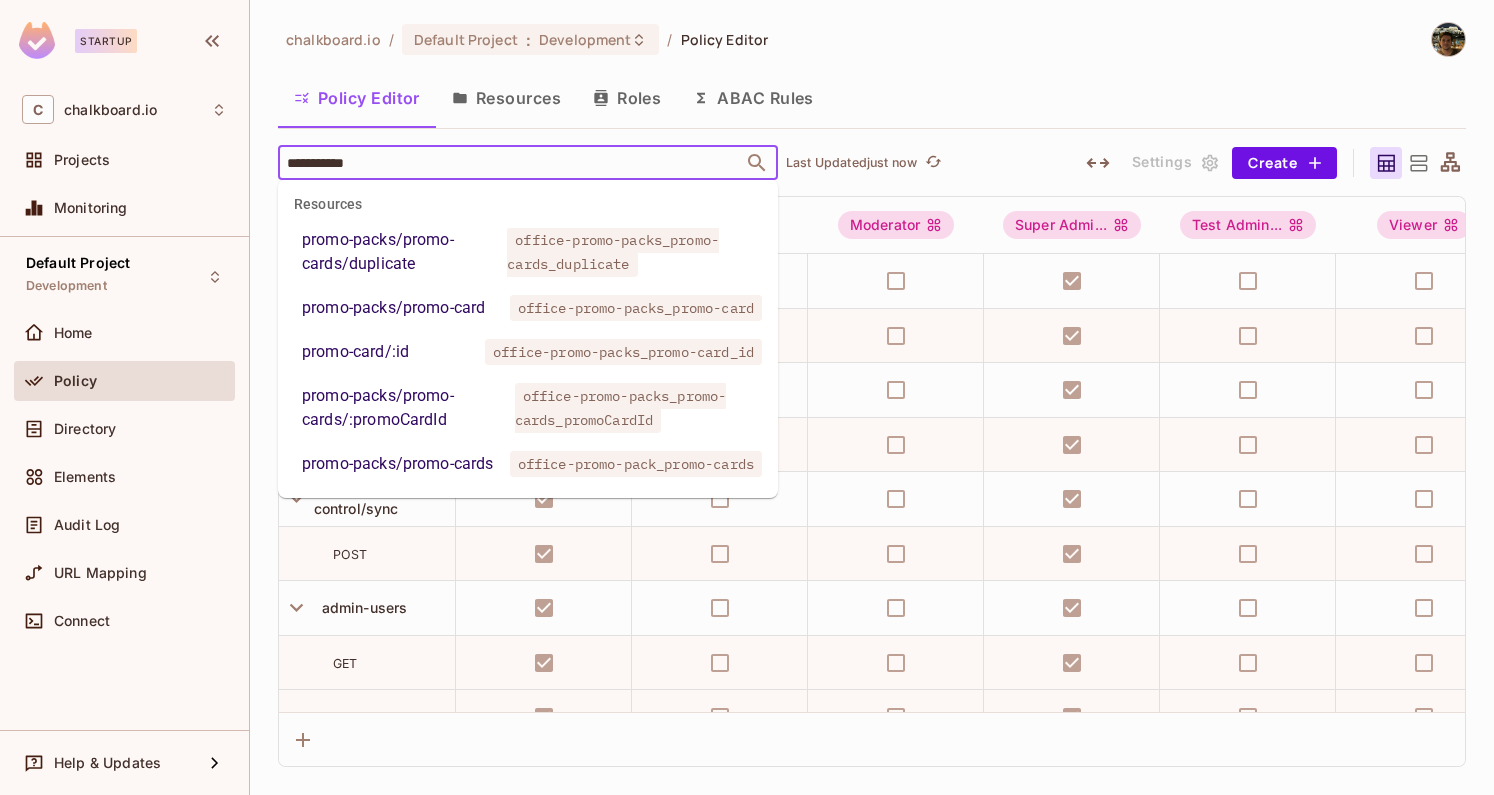 click on "promo-packs/promo-cards" at bounding box center [397, 464] 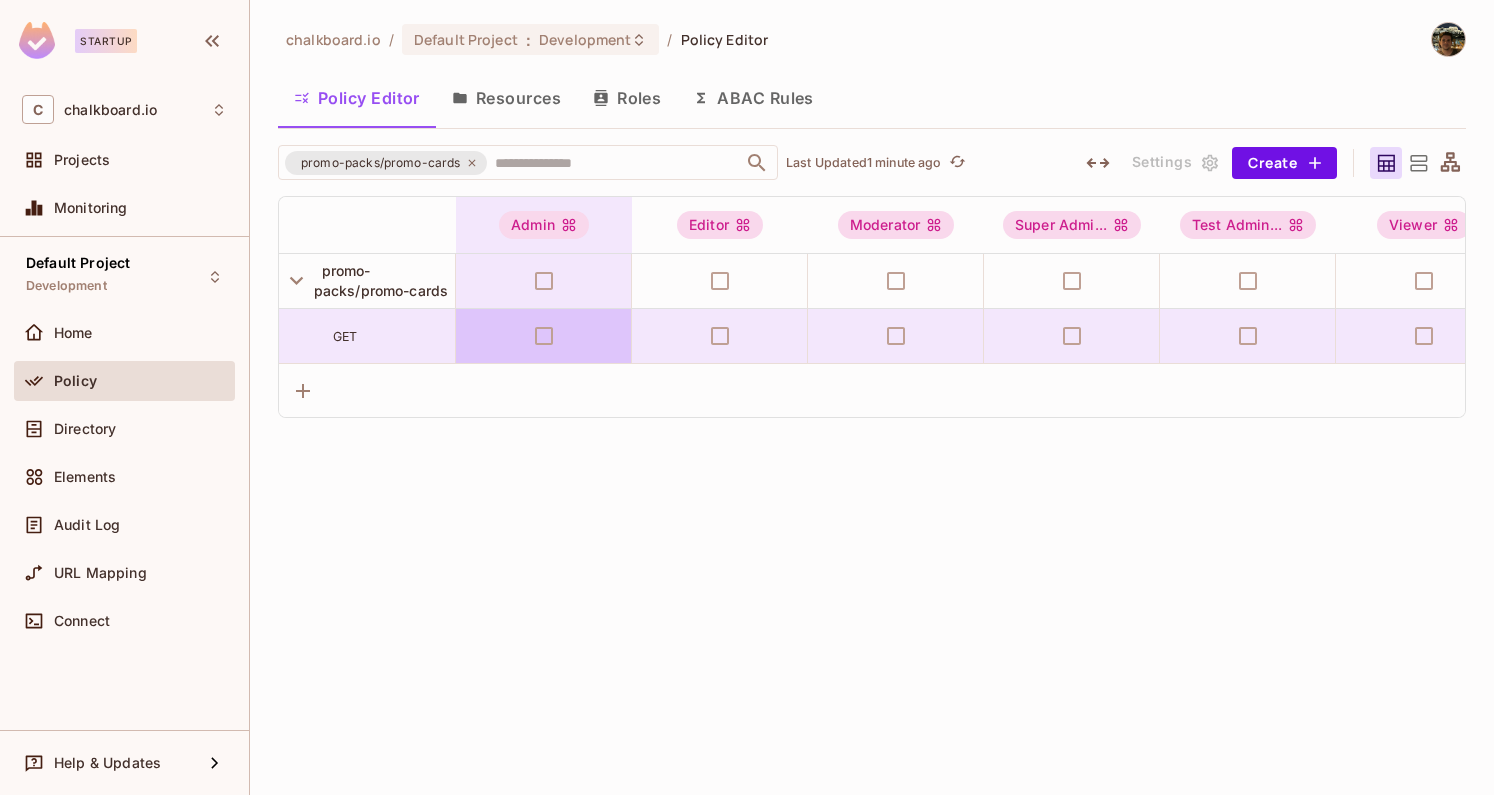 click at bounding box center (544, 336) 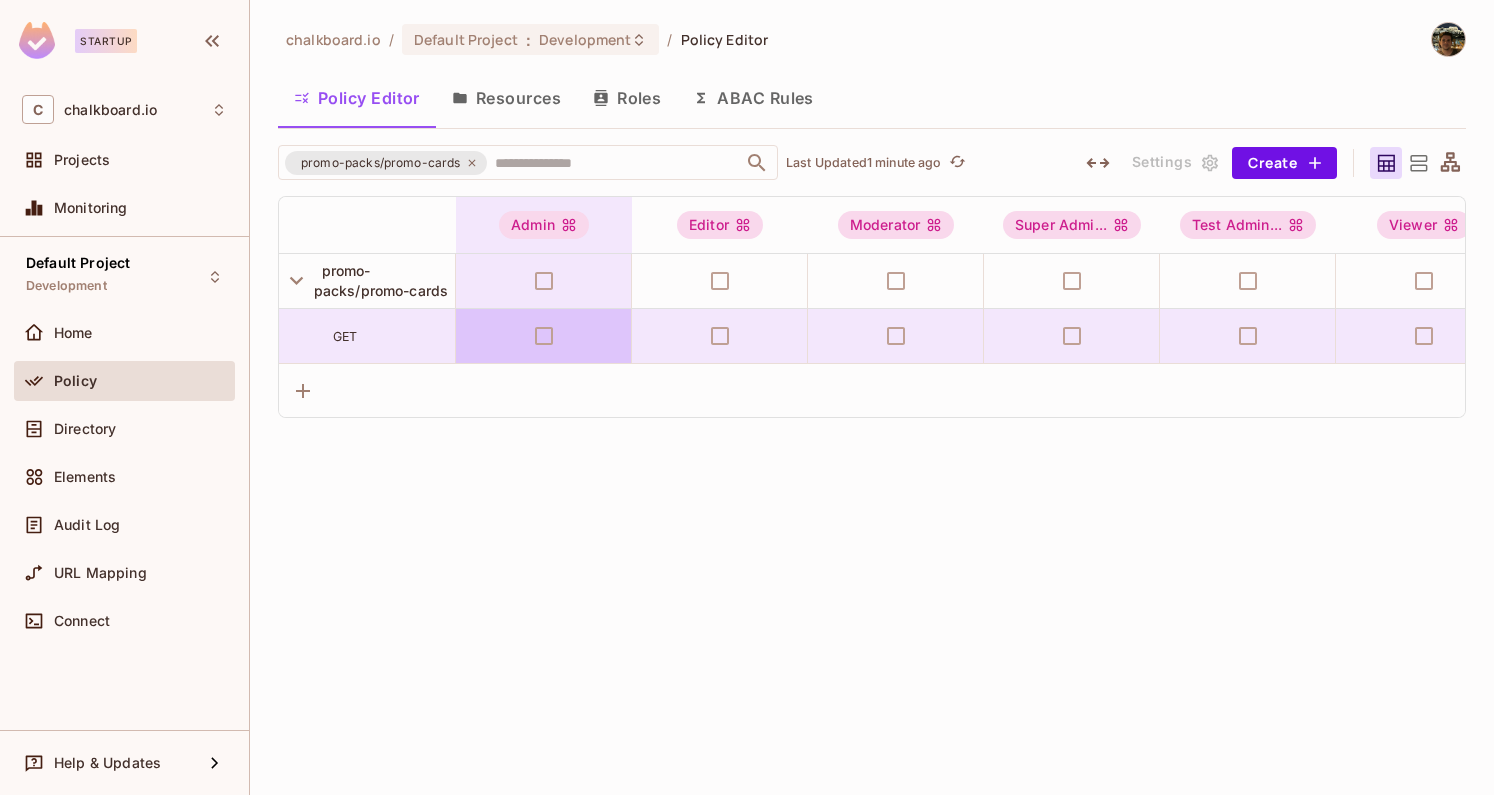 click at bounding box center [544, 336] 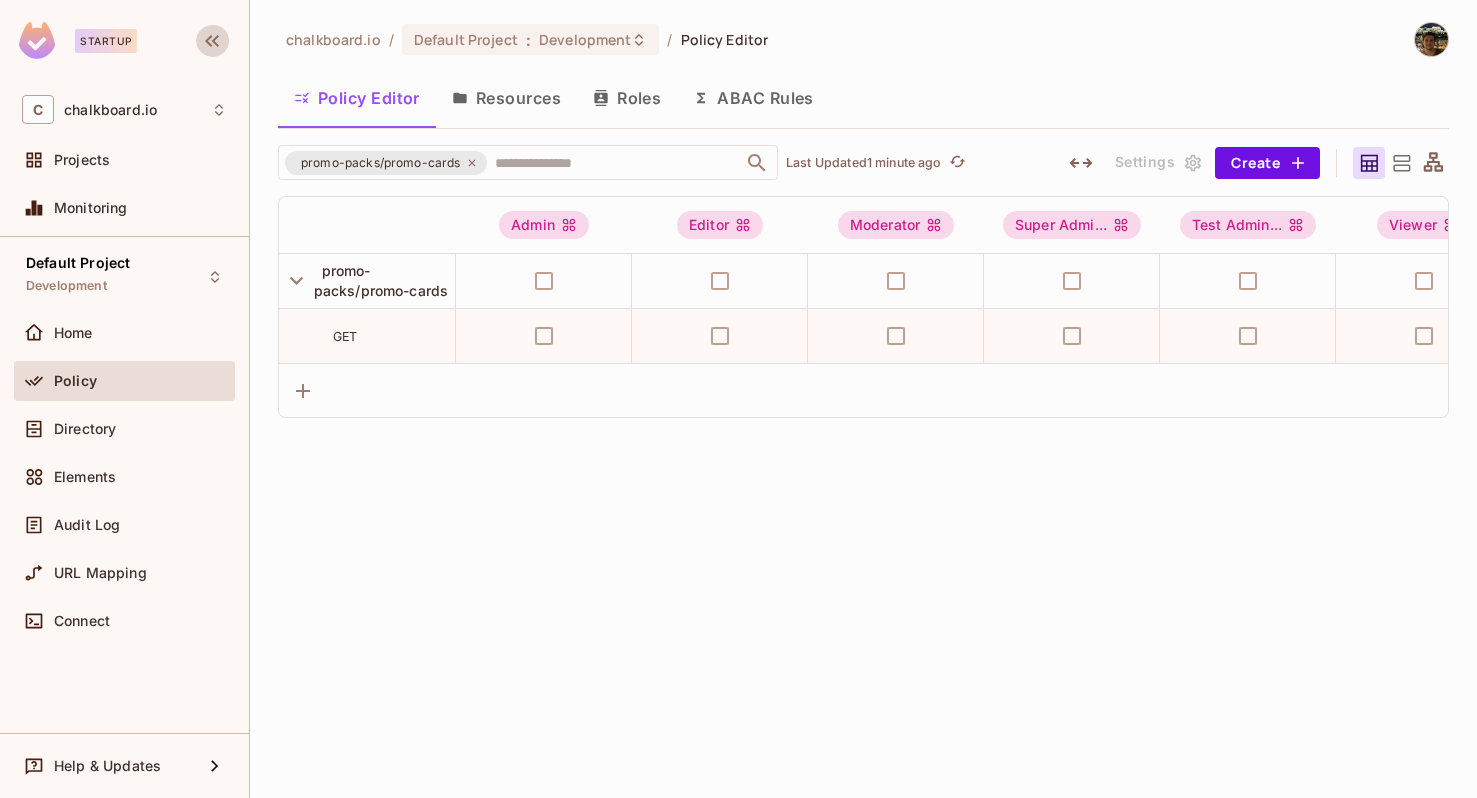 type 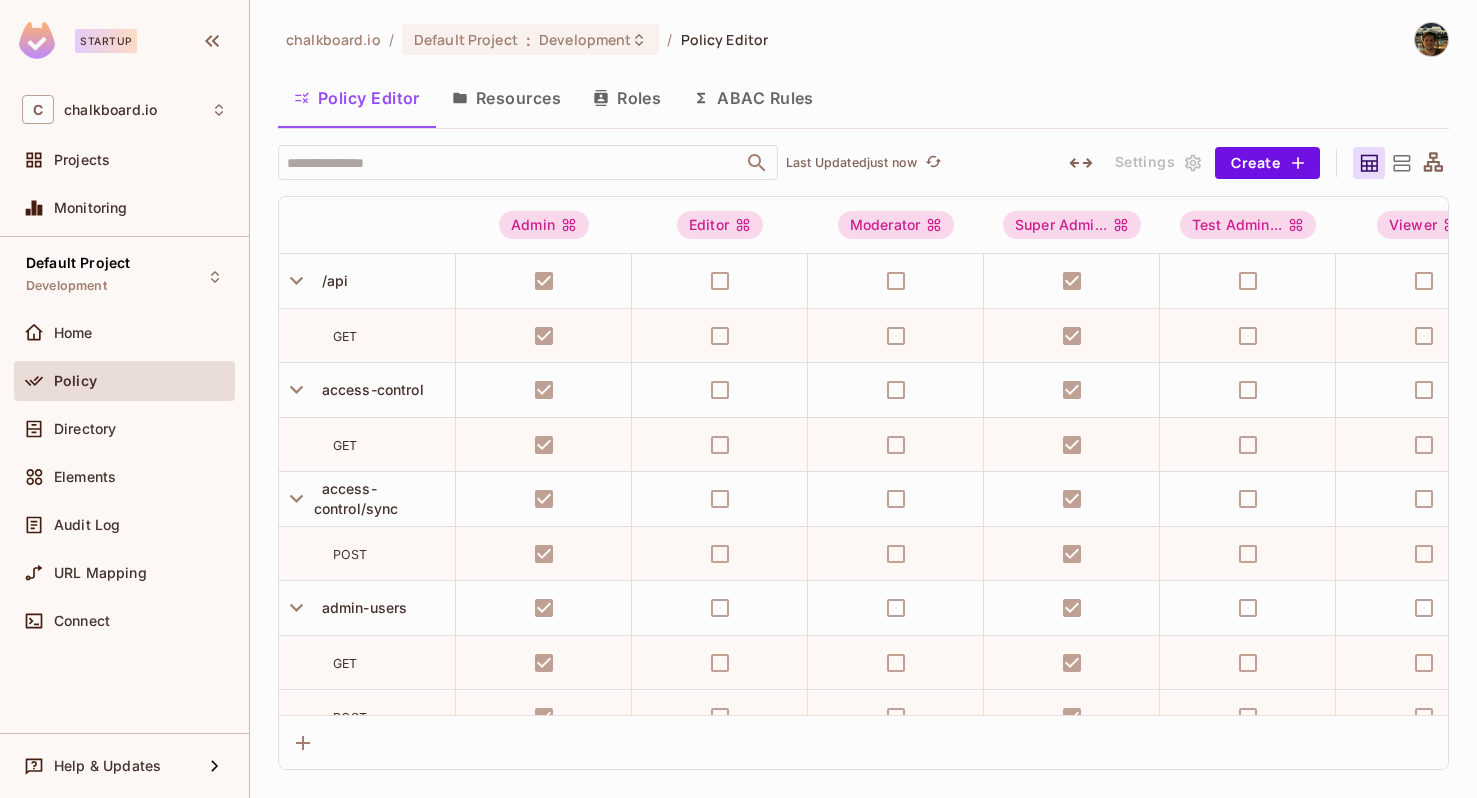 scroll, scrollTop: 0, scrollLeft: 0, axis: both 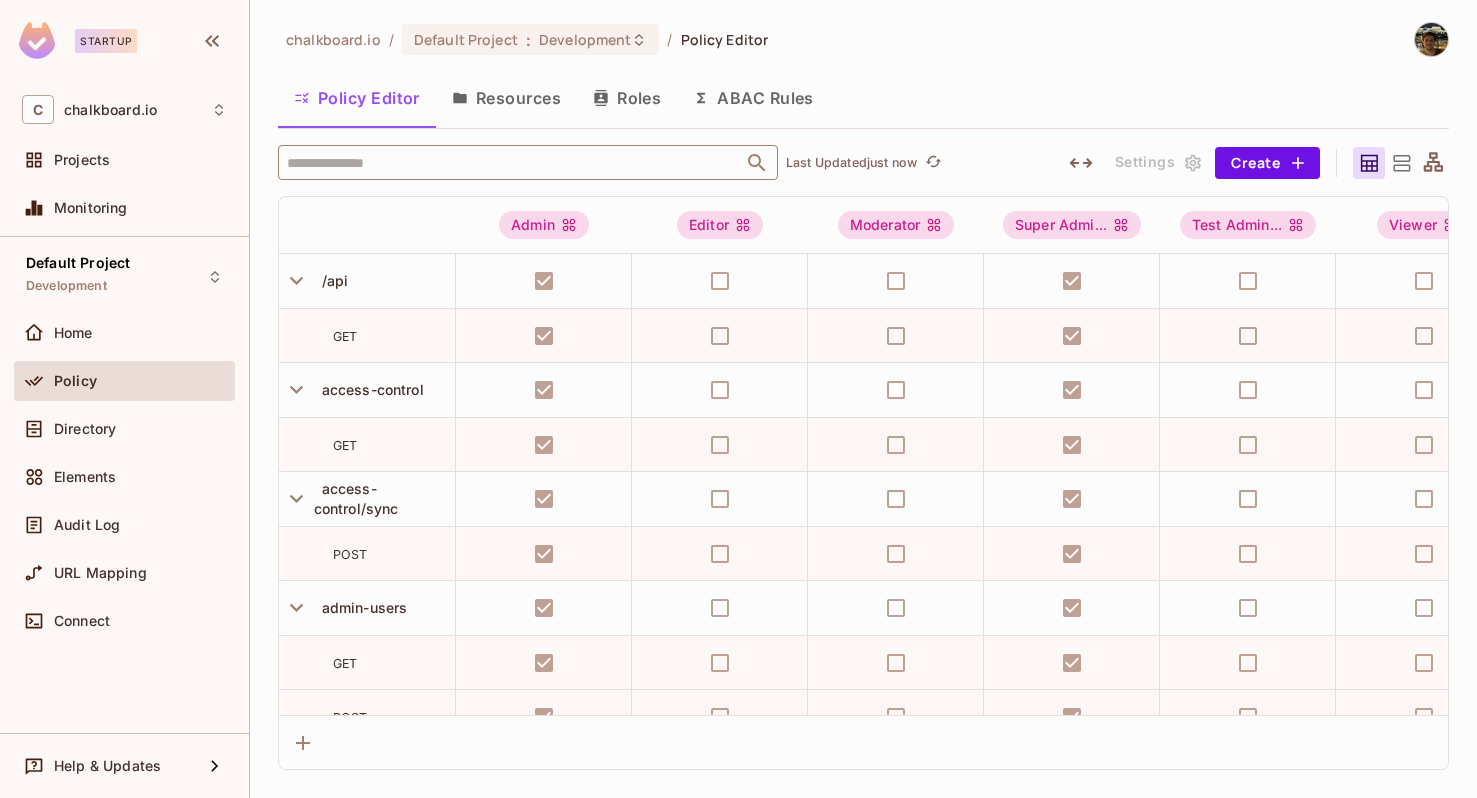 click at bounding box center (510, 162) 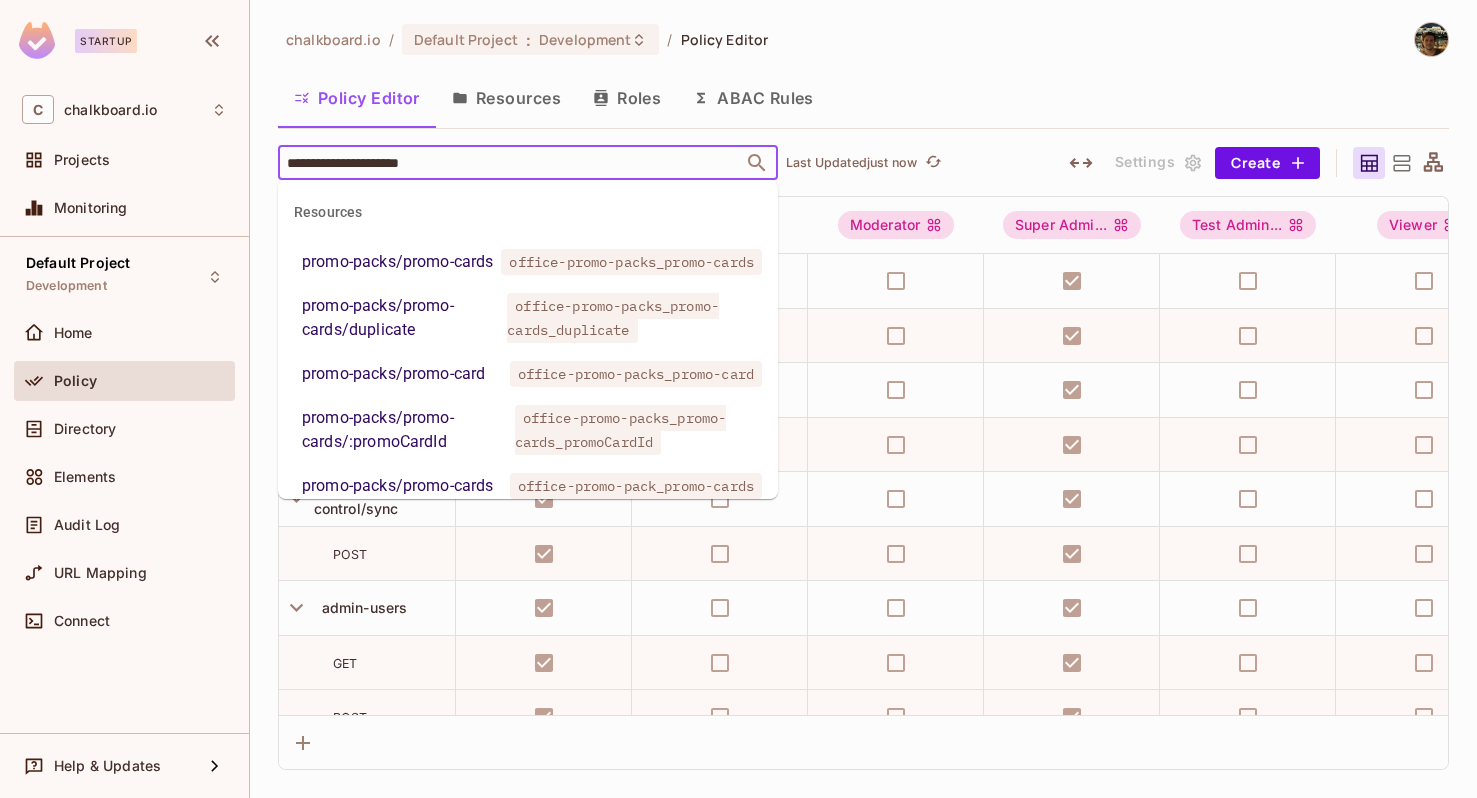 type on "**********" 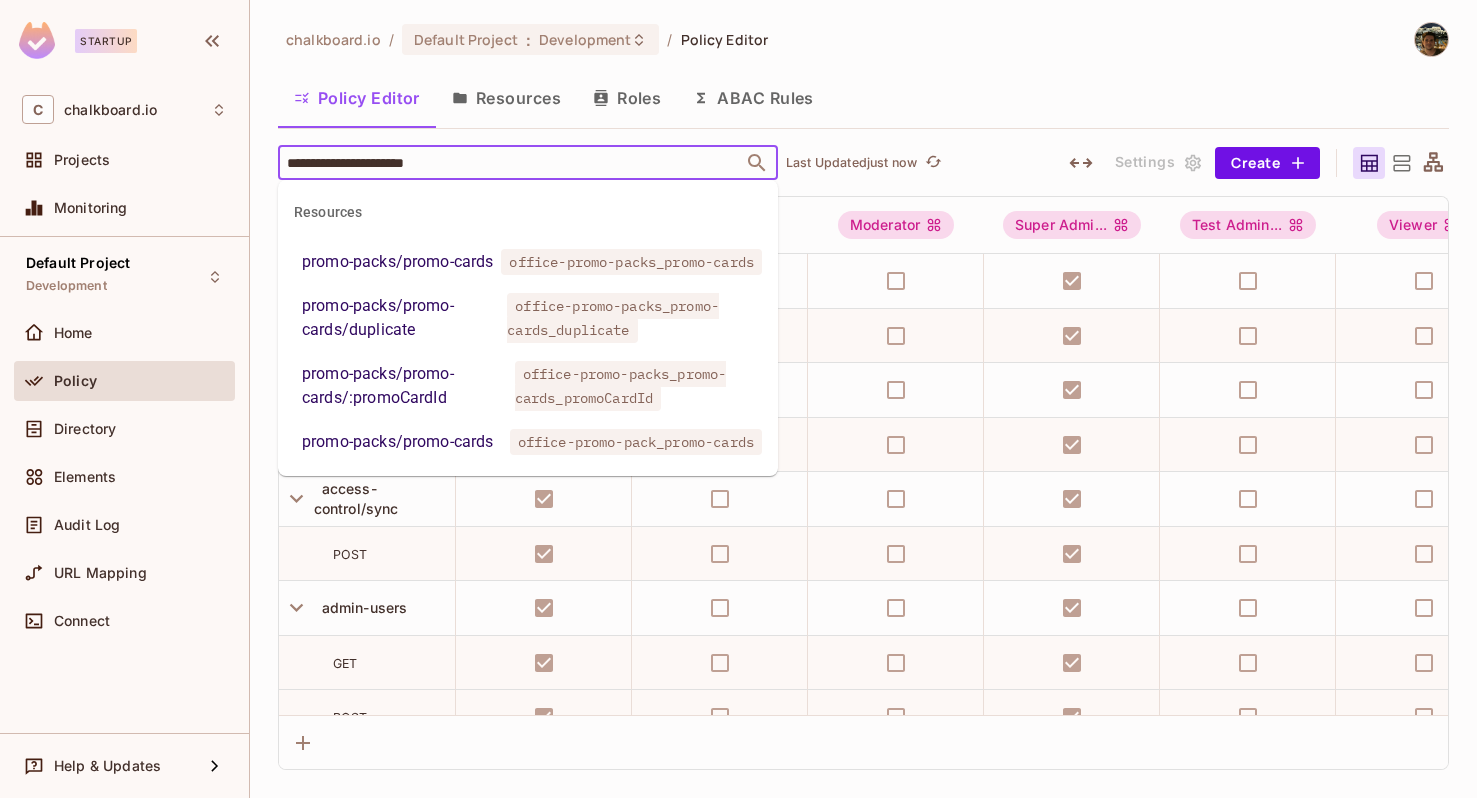scroll, scrollTop: 25, scrollLeft: 0, axis: vertical 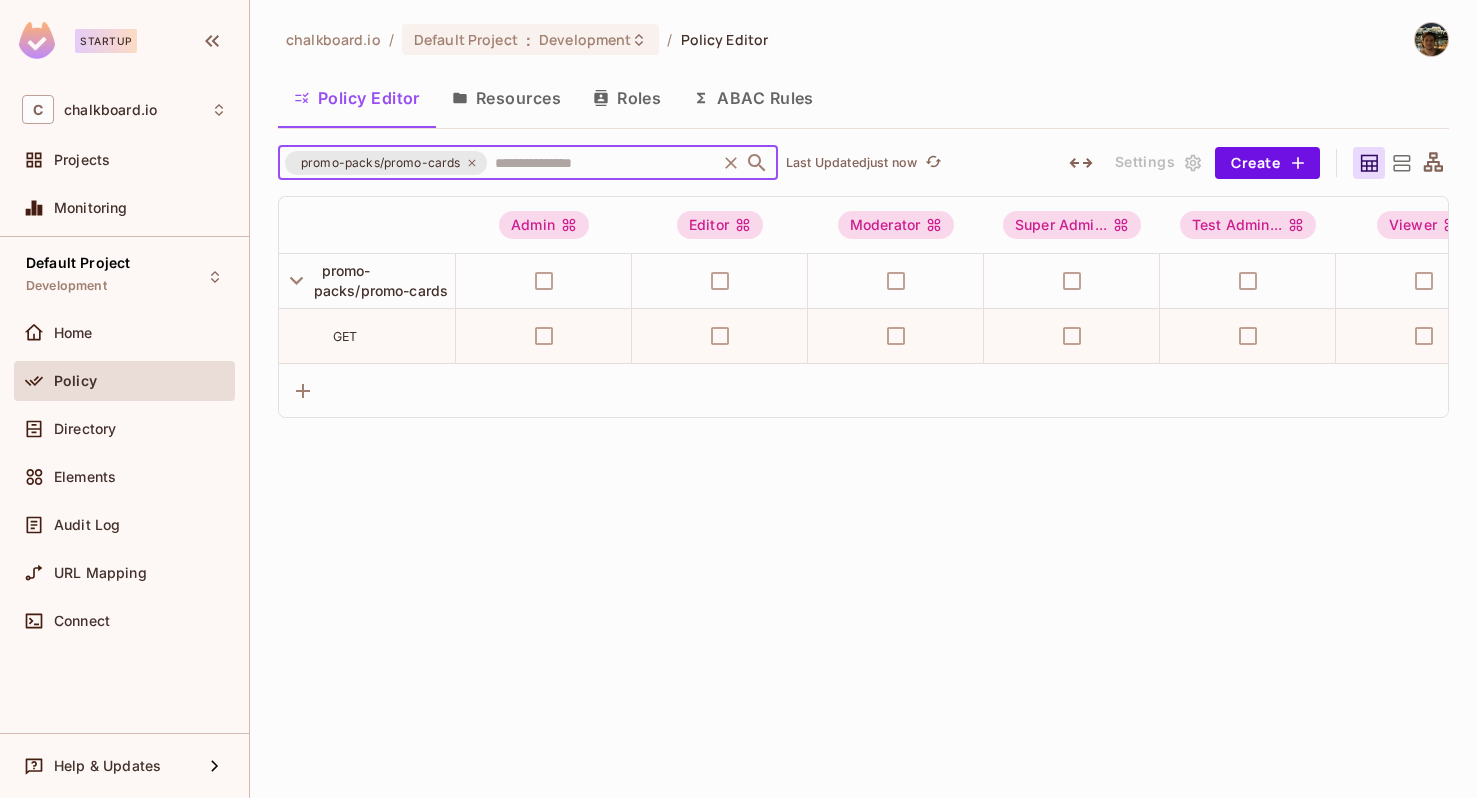 click 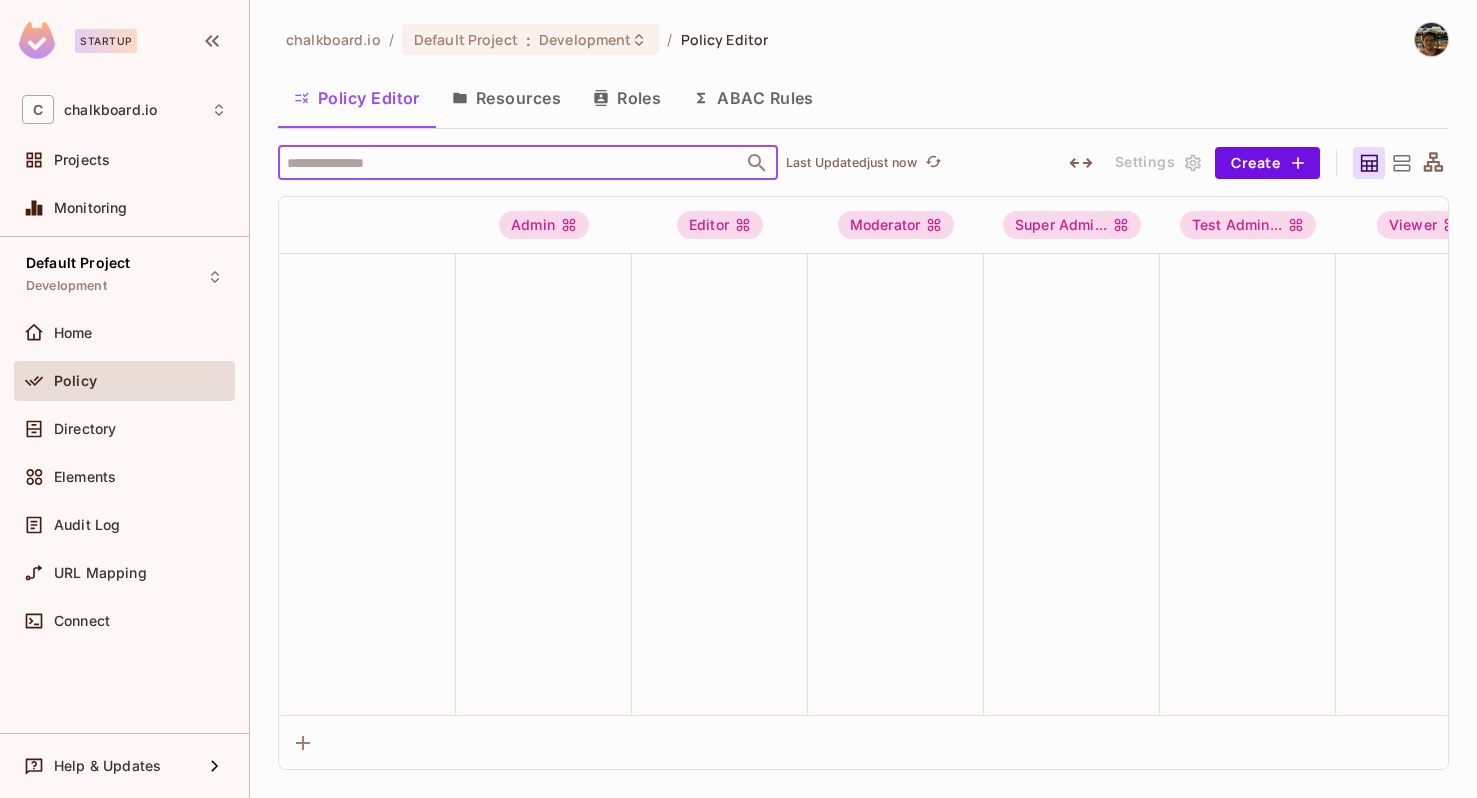 click on "Policy Editor" at bounding box center (357, 98) 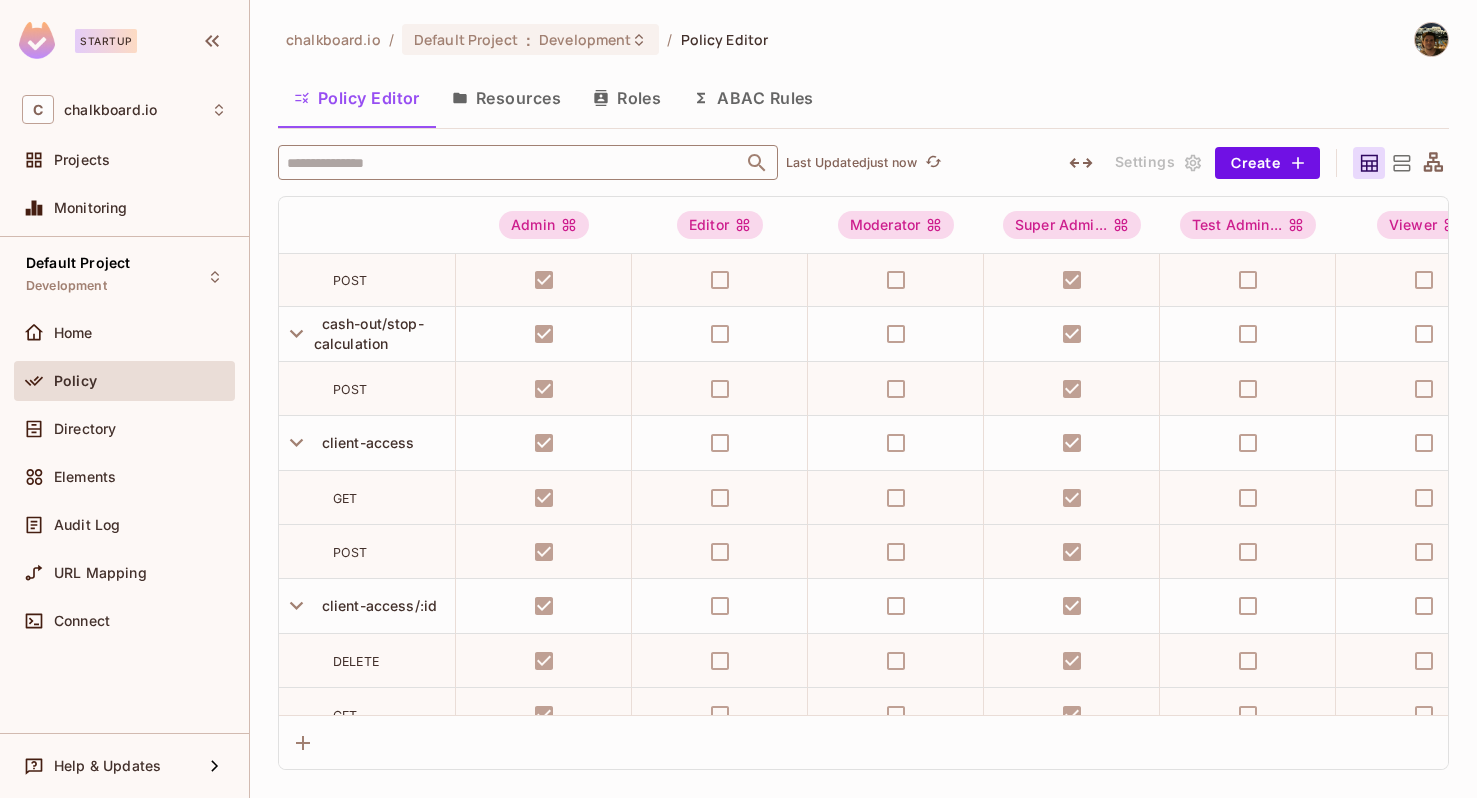scroll, scrollTop: 4929, scrollLeft: 0, axis: vertical 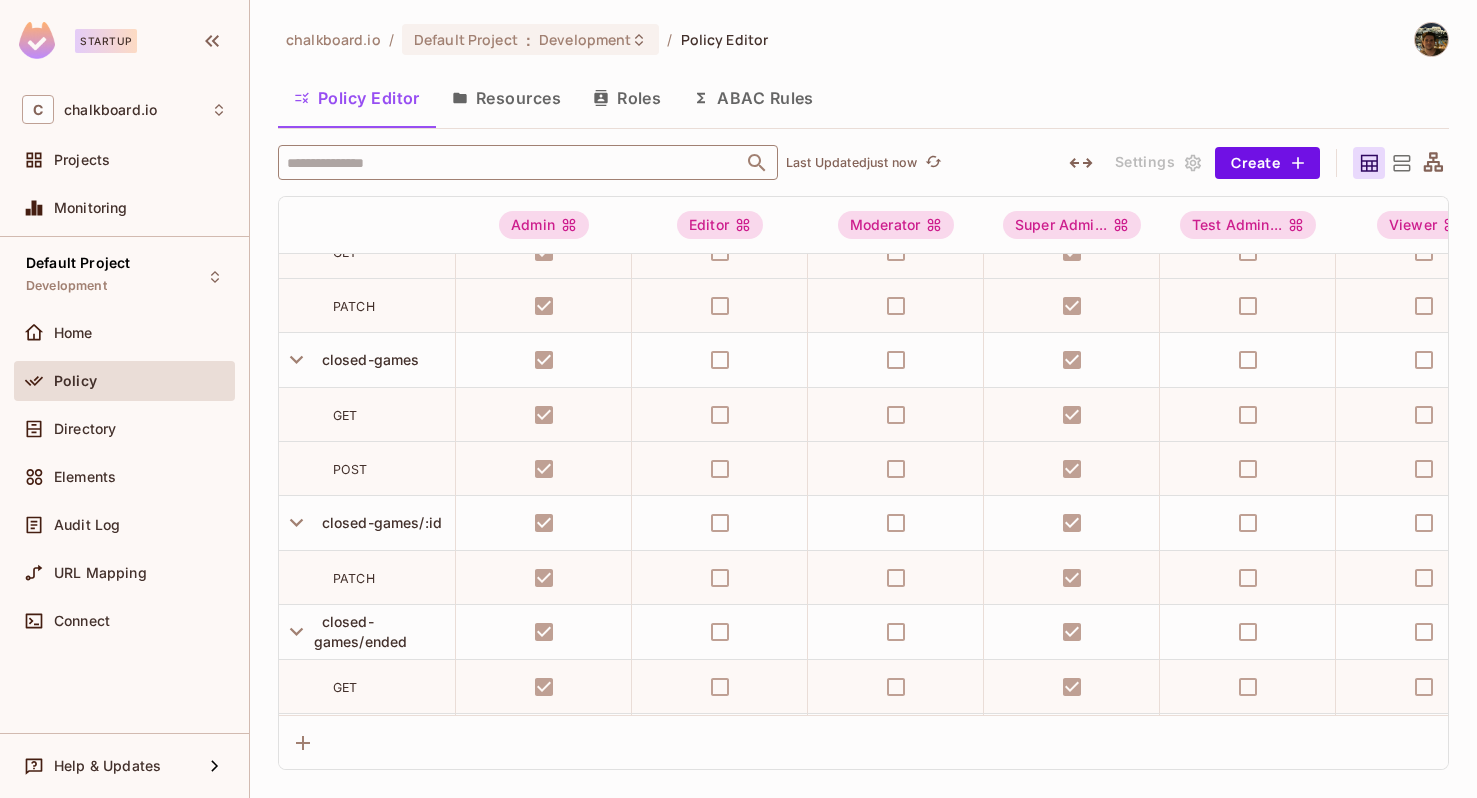 click on "Resources" at bounding box center (506, 98) 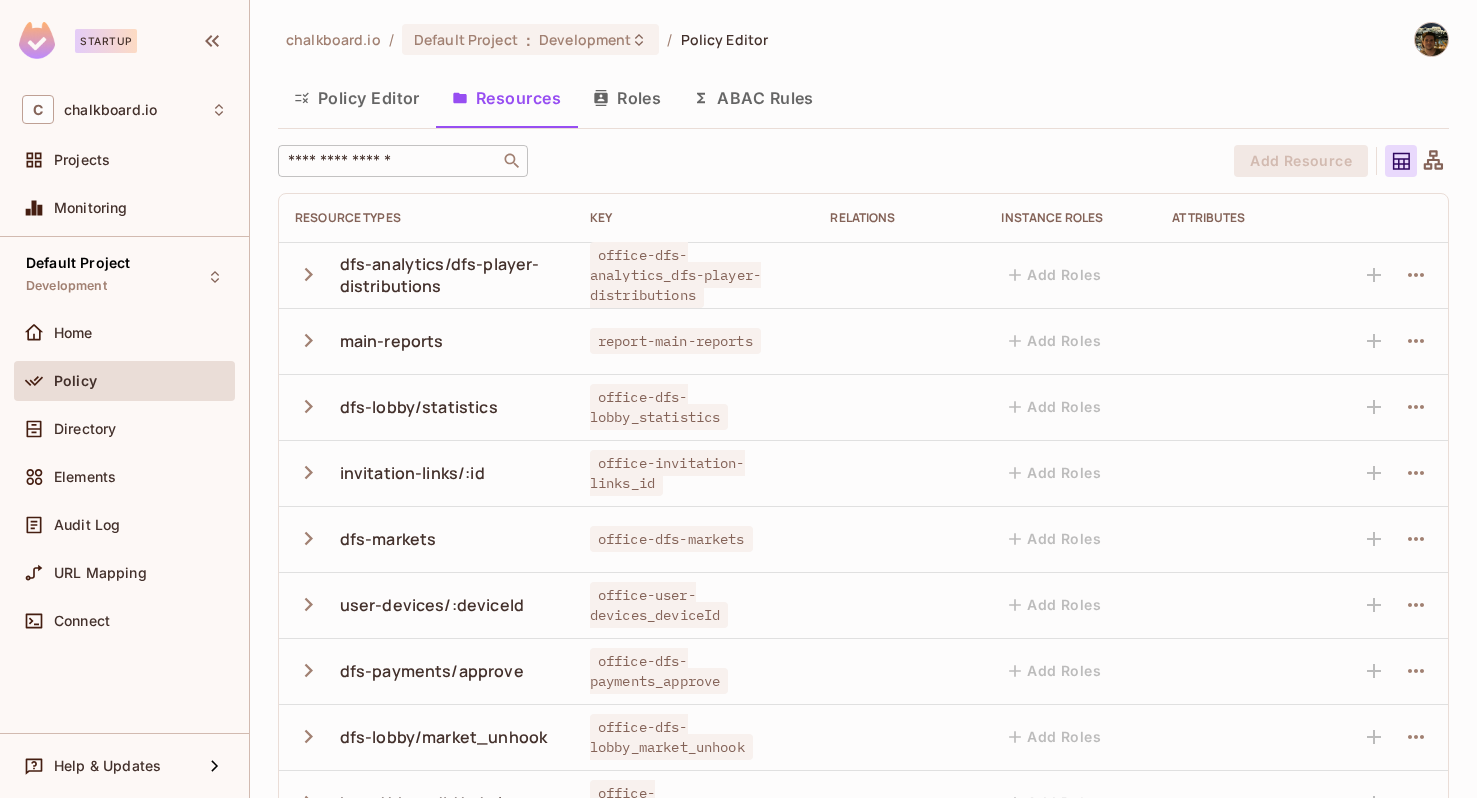 click at bounding box center [389, 161] 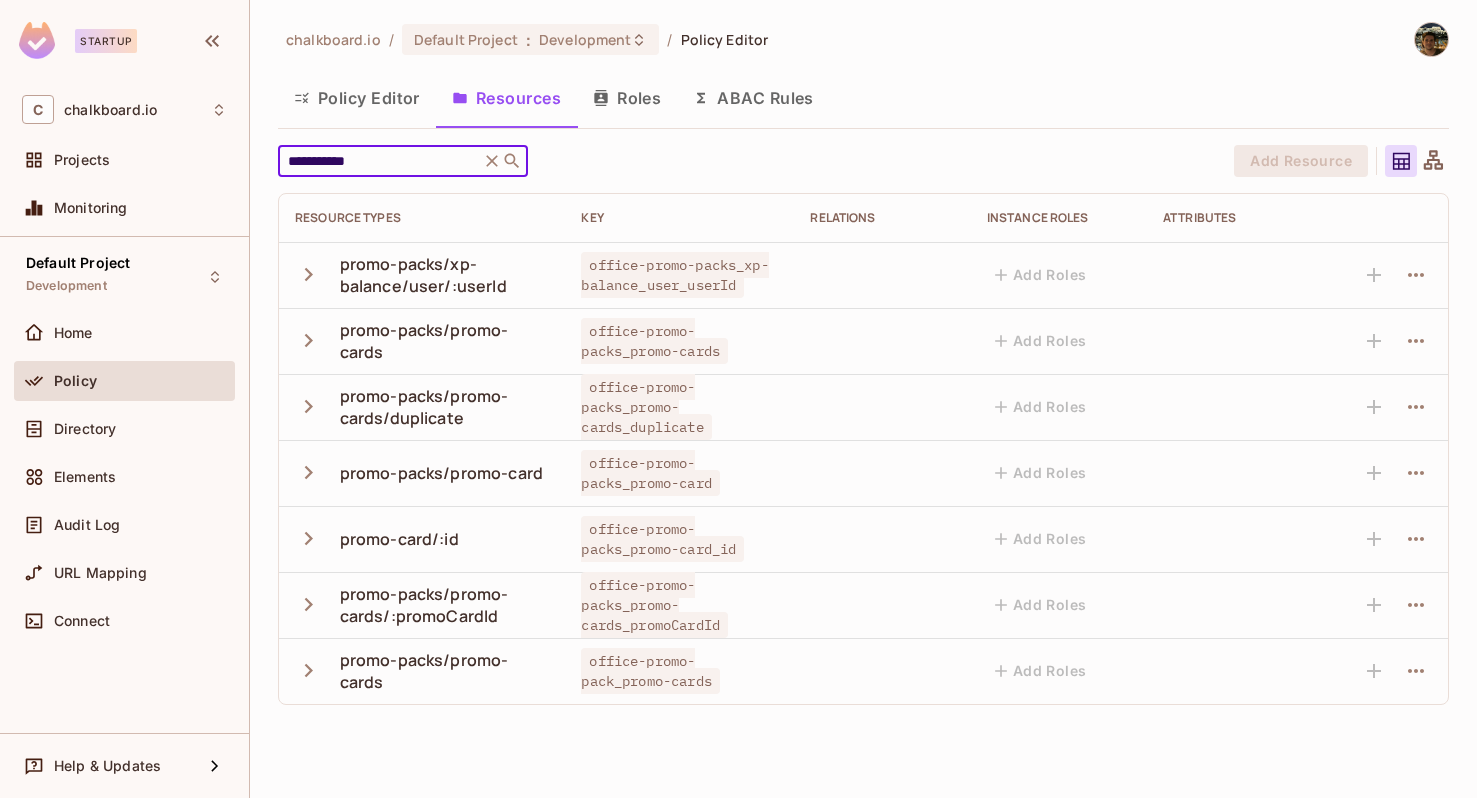 type on "**********" 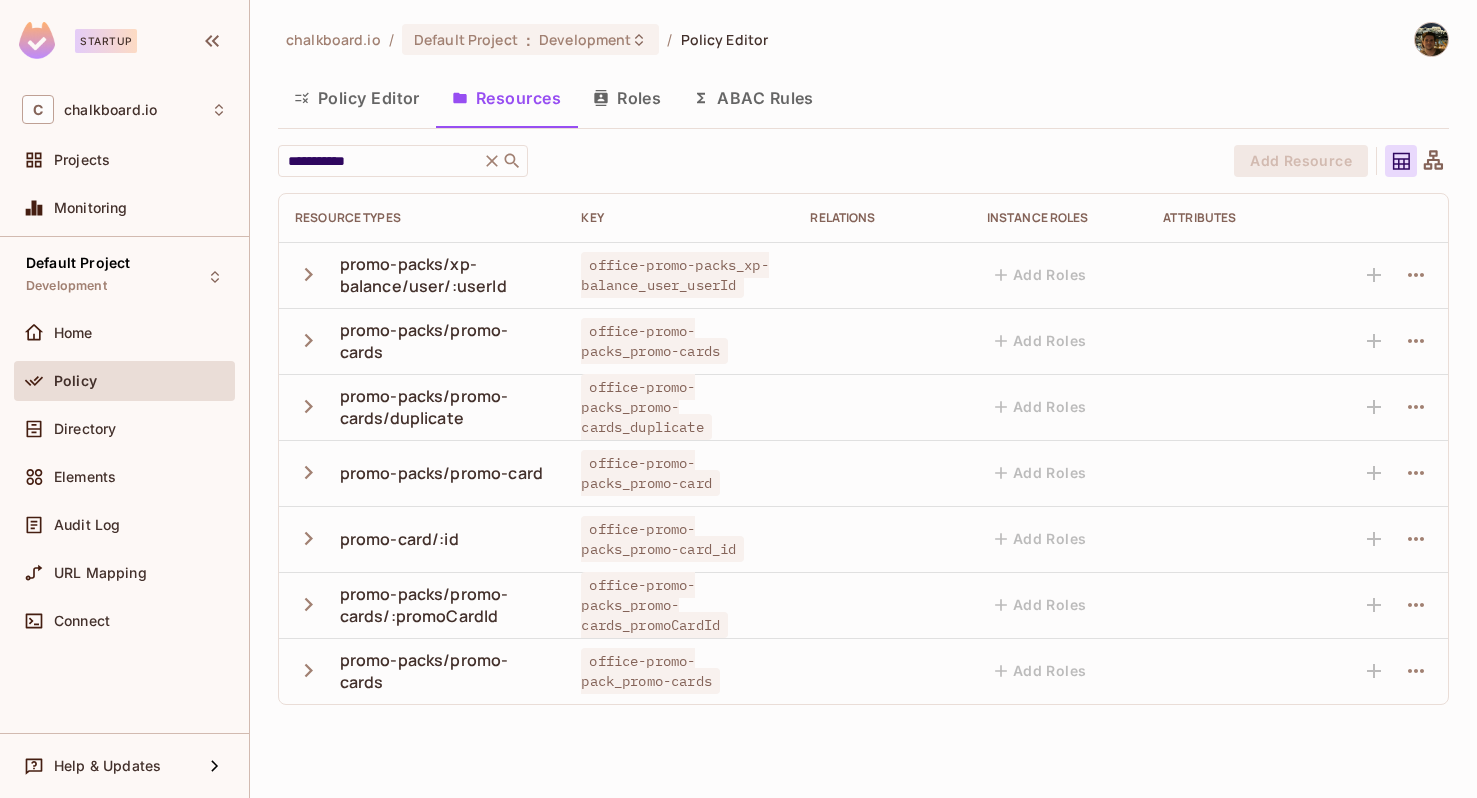 click 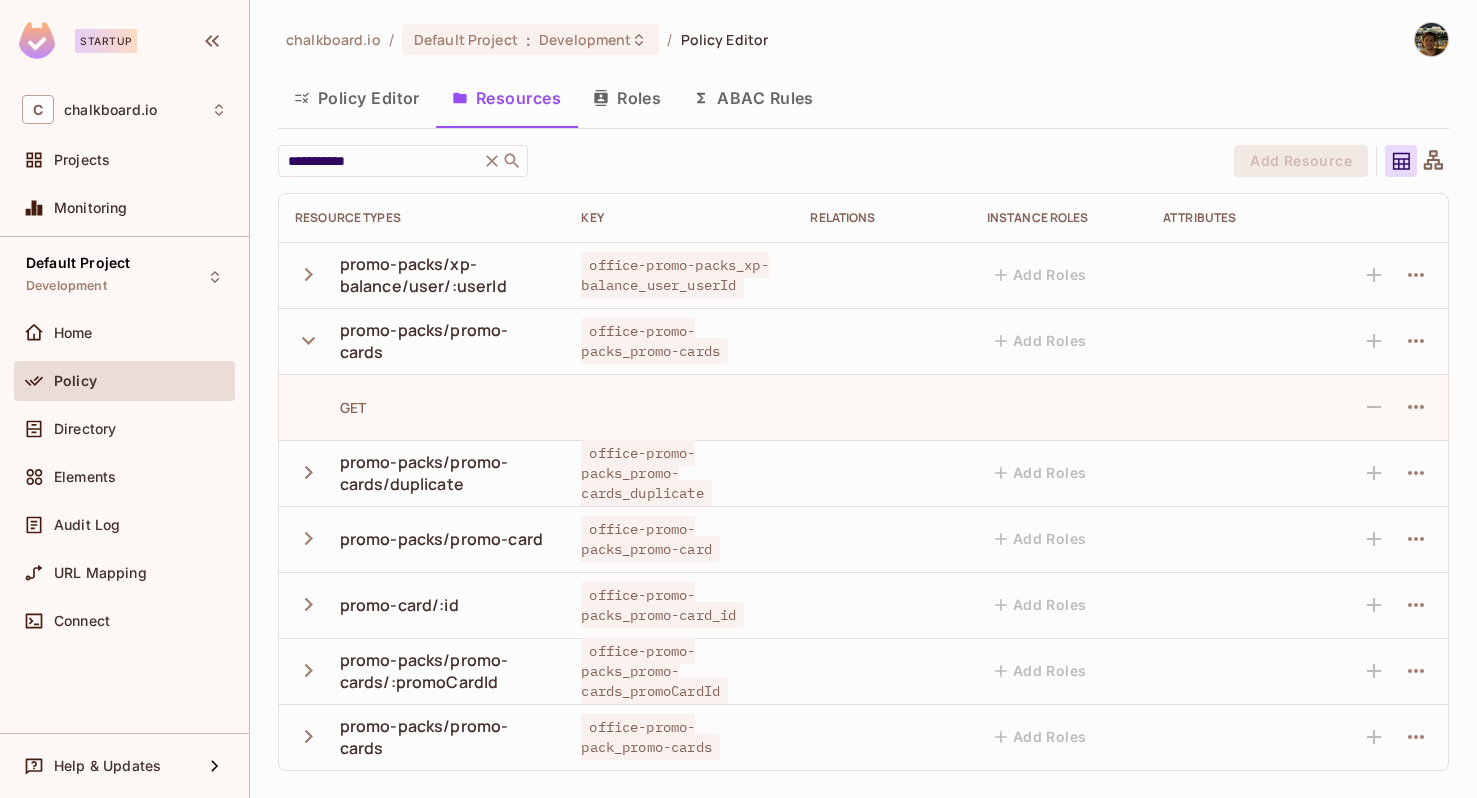 click 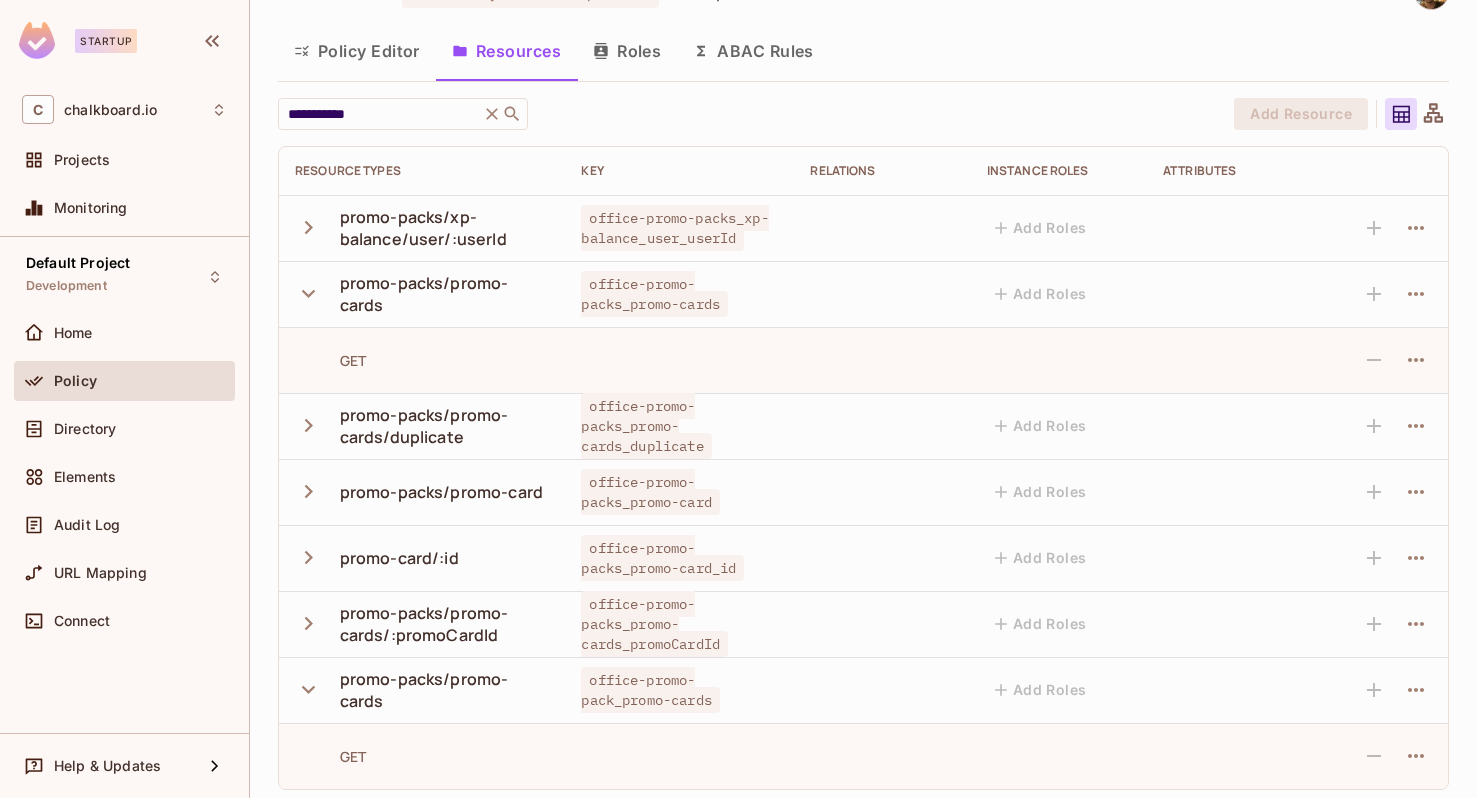 scroll, scrollTop: 55, scrollLeft: 0, axis: vertical 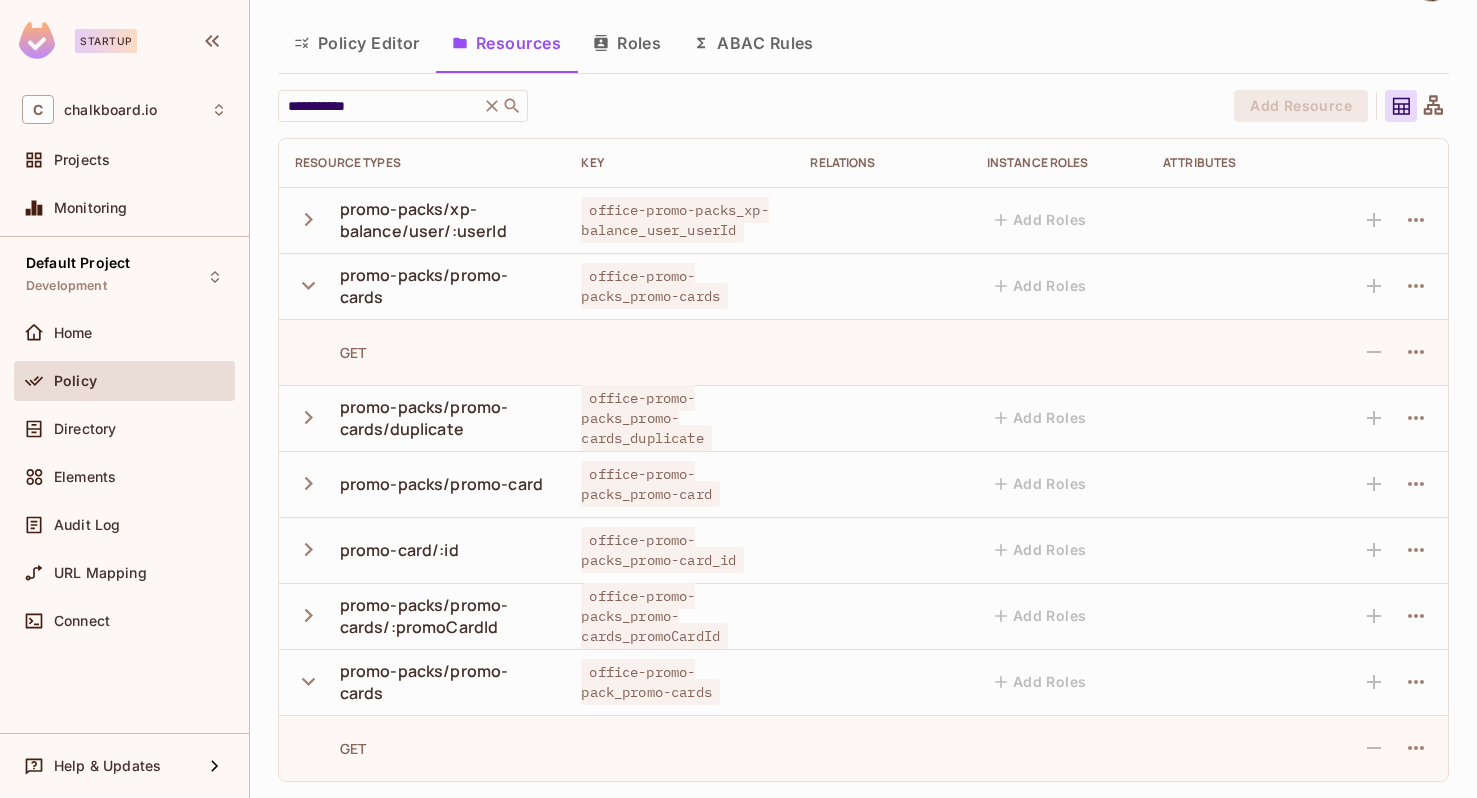 click 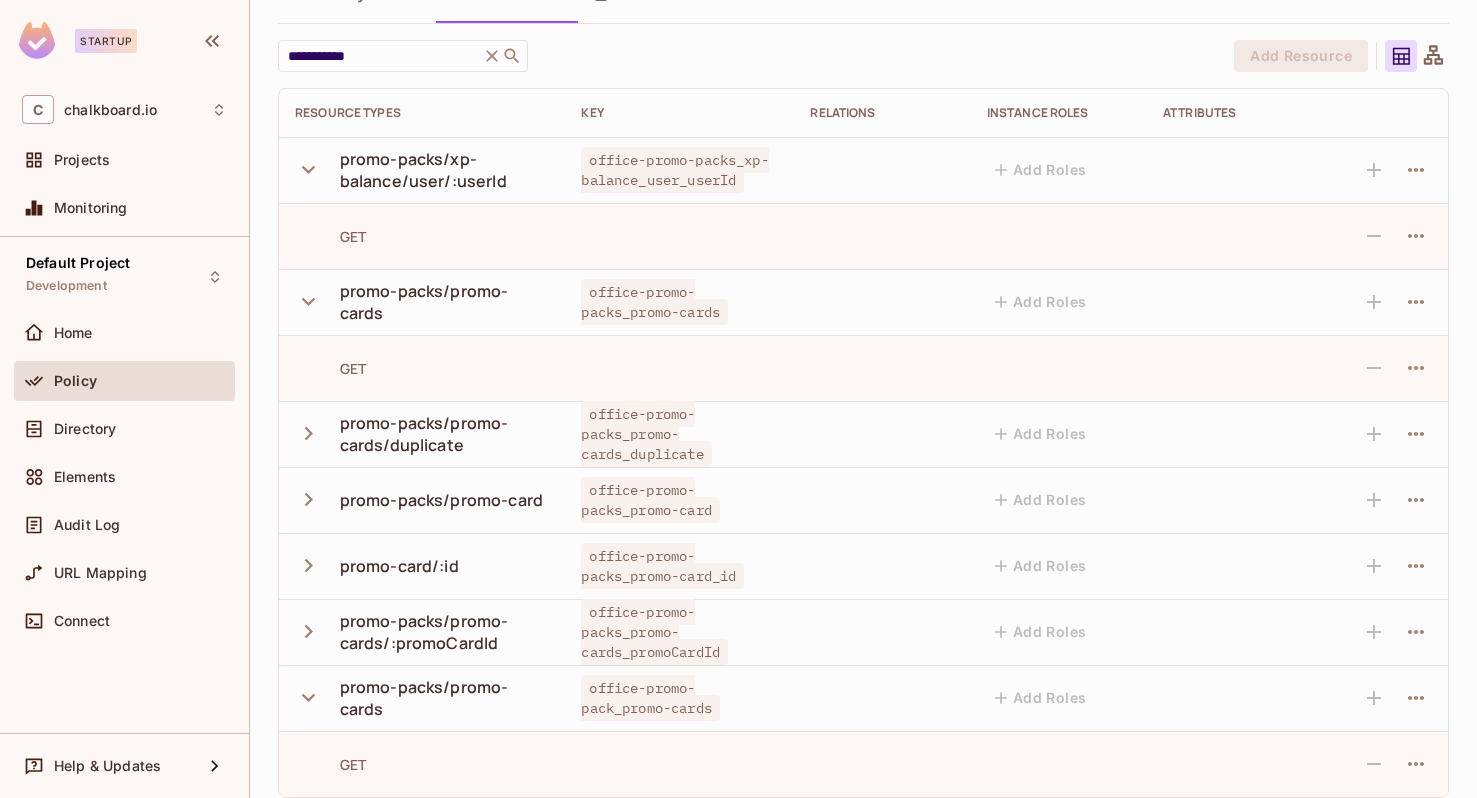 scroll, scrollTop: 121, scrollLeft: 0, axis: vertical 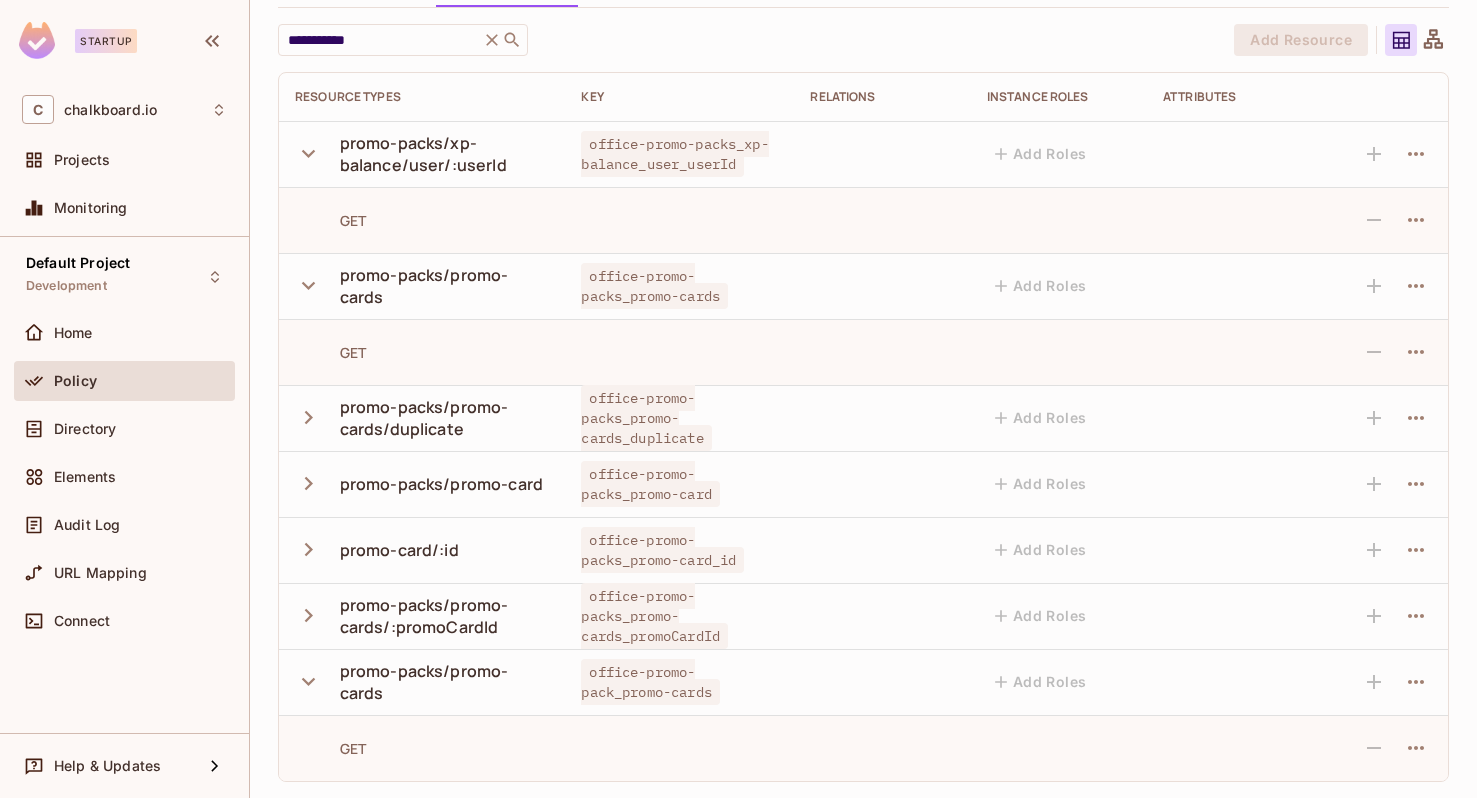 click 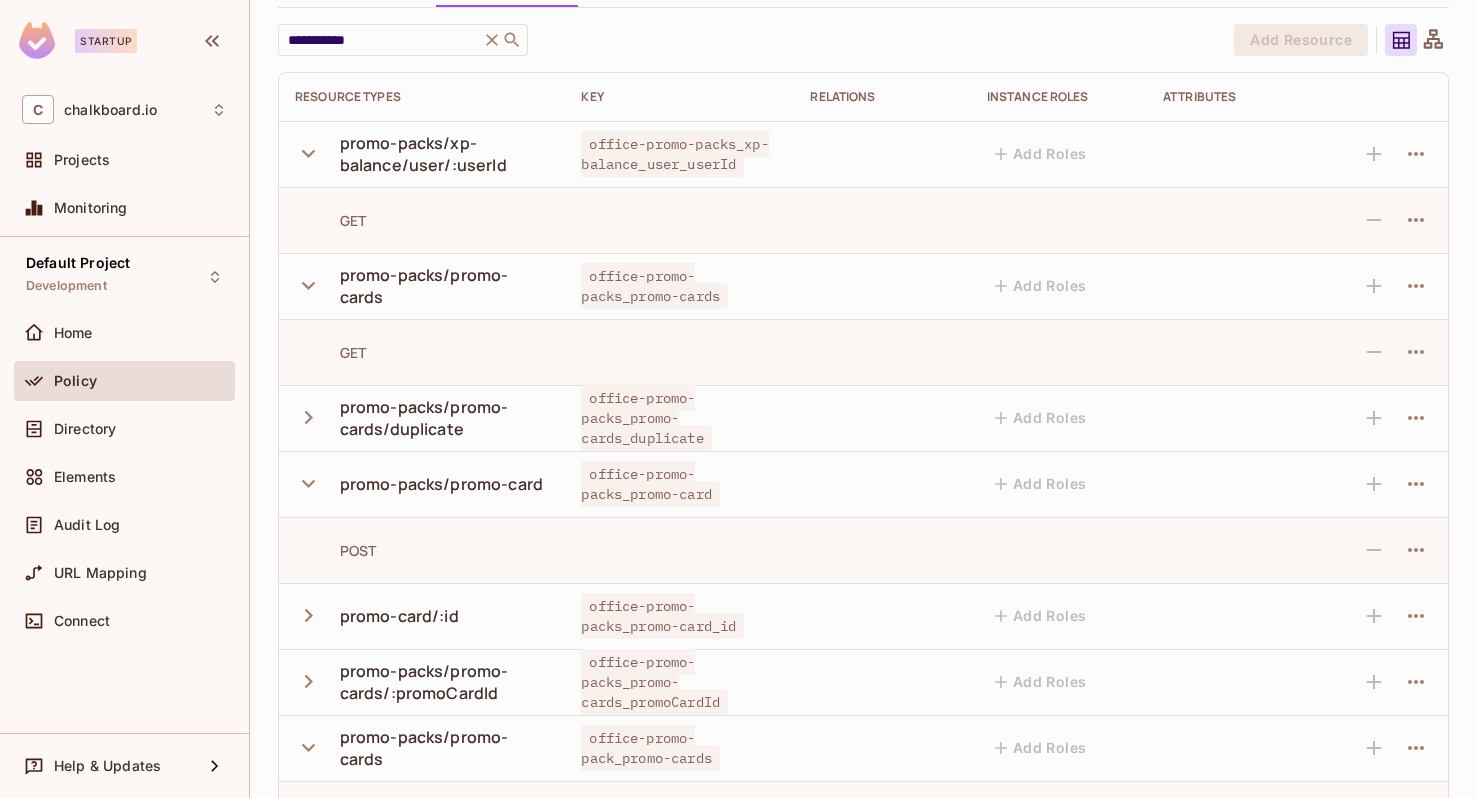 click on "office-promo-packs_promo-cards" at bounding box center [654, 286] 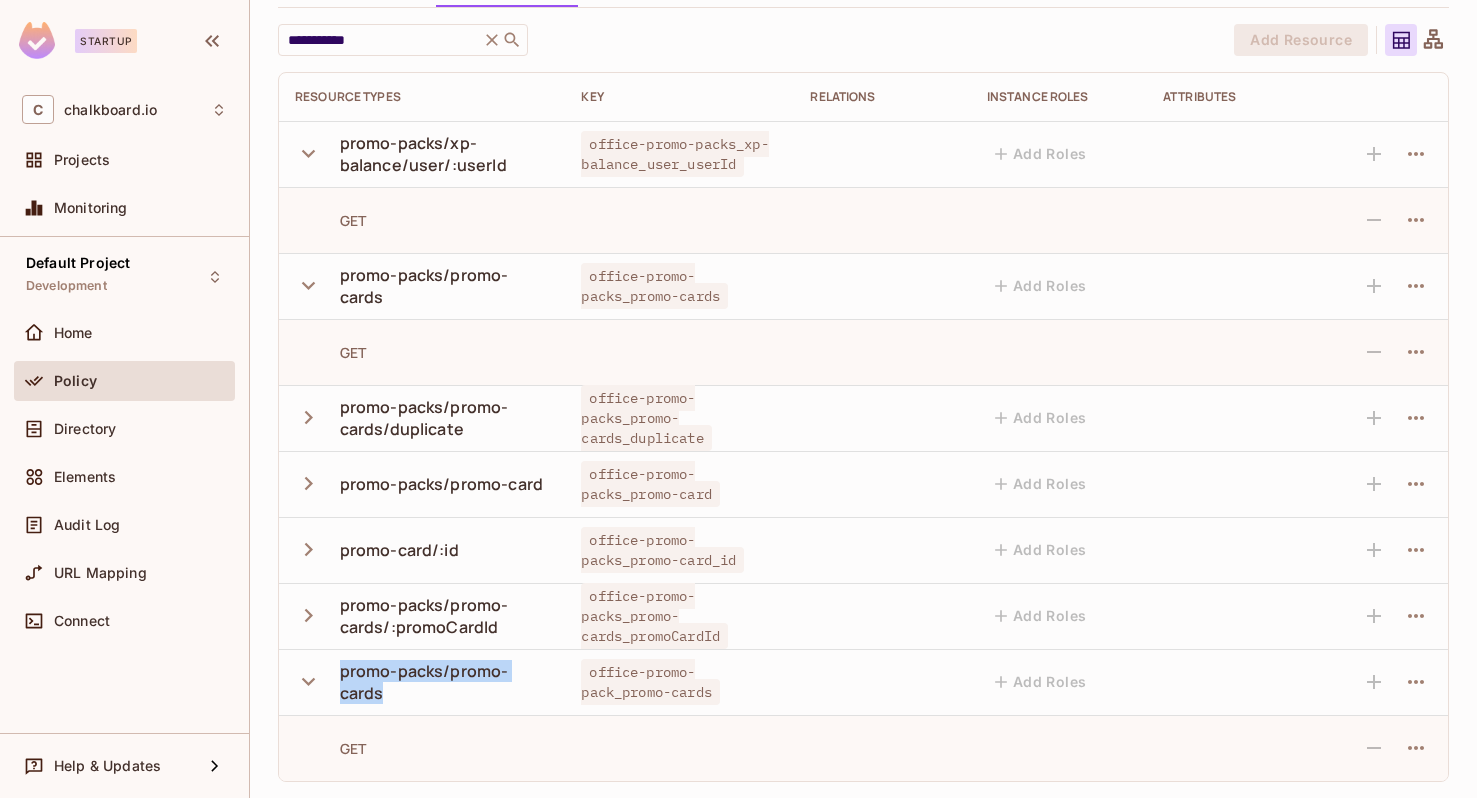 drag, startPoint x: 390, startPoint y: 696, endPoint x: 339, endPoint y: 676, distance: 54.781384 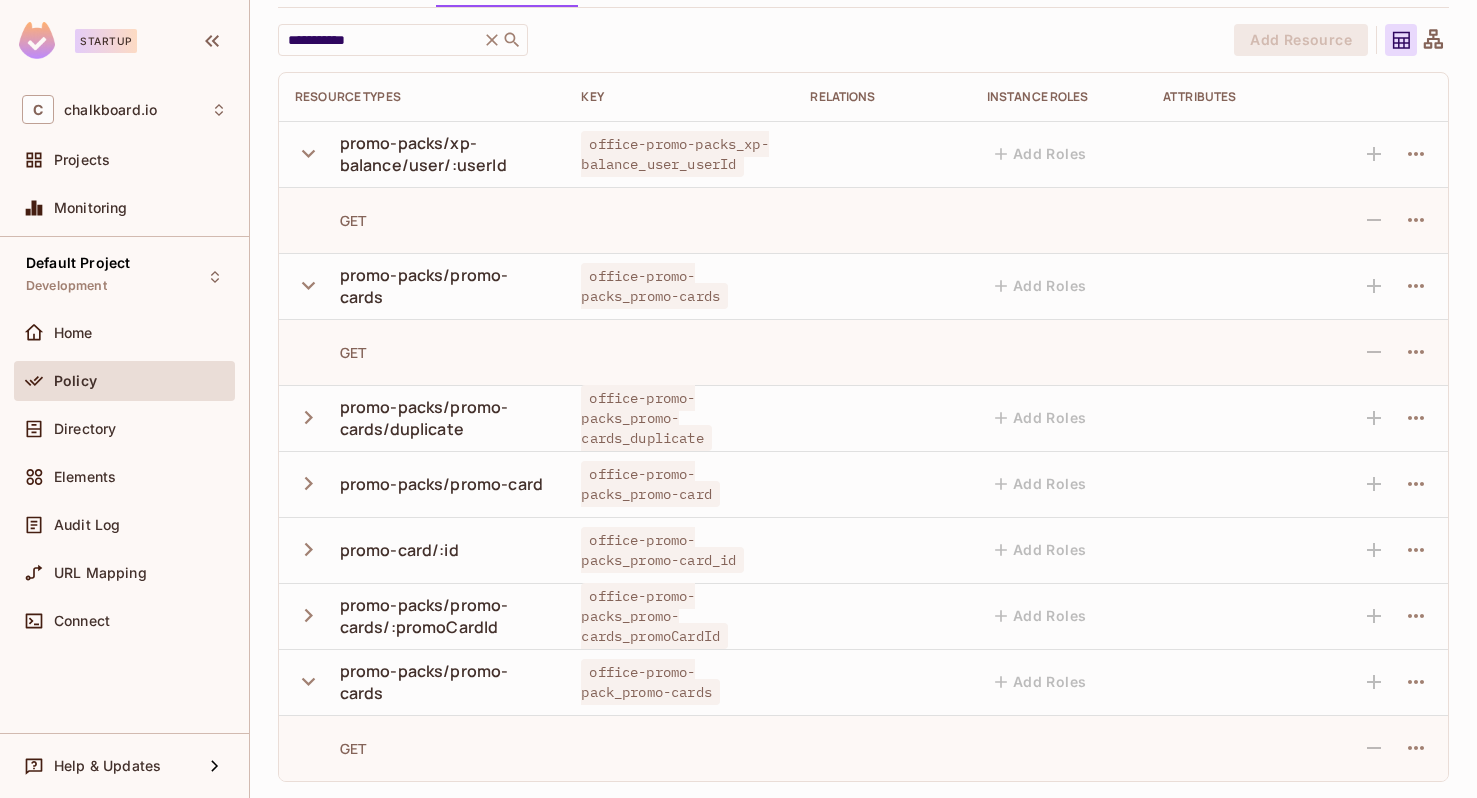 click on "promo-packs/promo-cards" at bounding box center (422, 682) 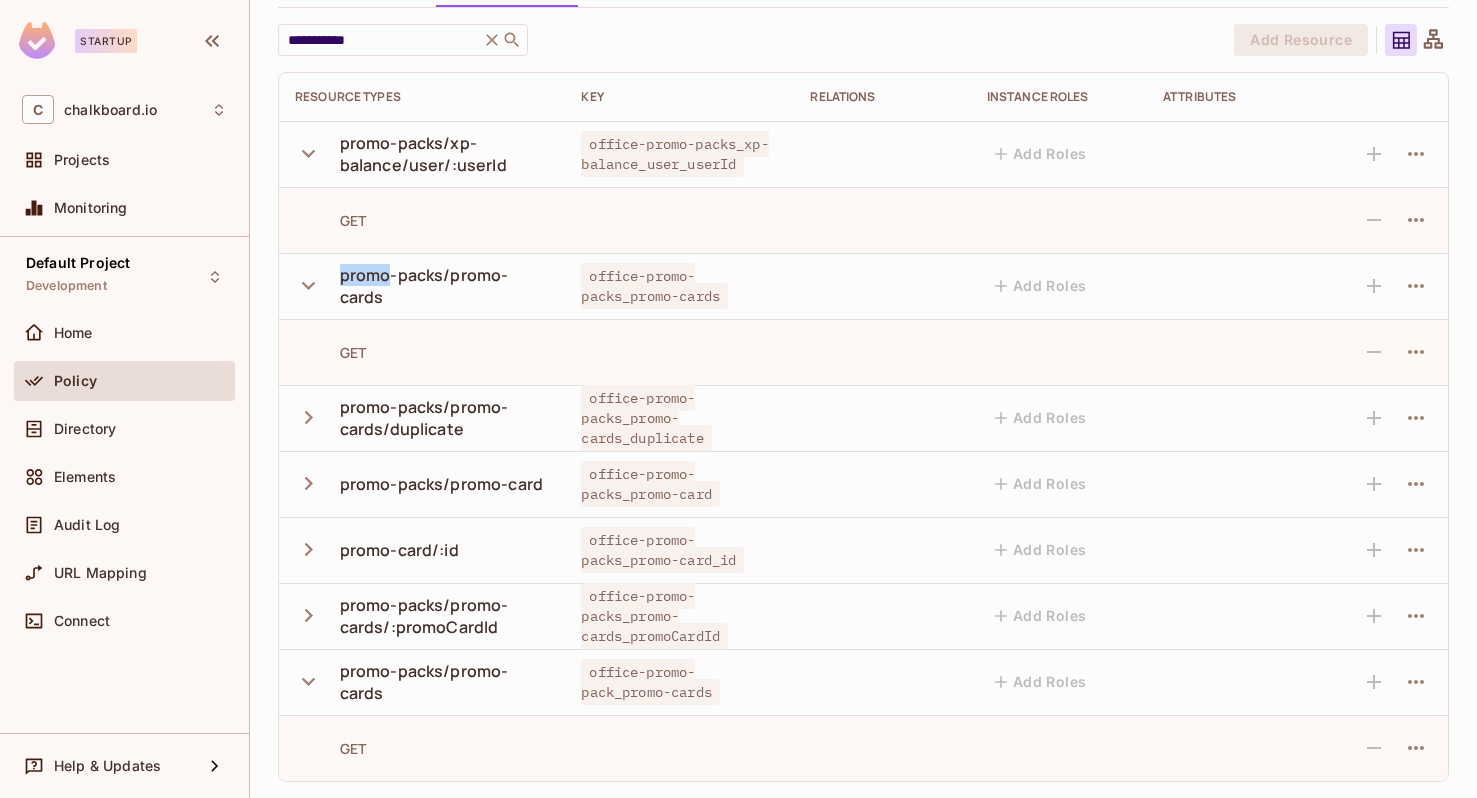 click on "promo-packs/promo-cards" at bounding box center (445, 286) 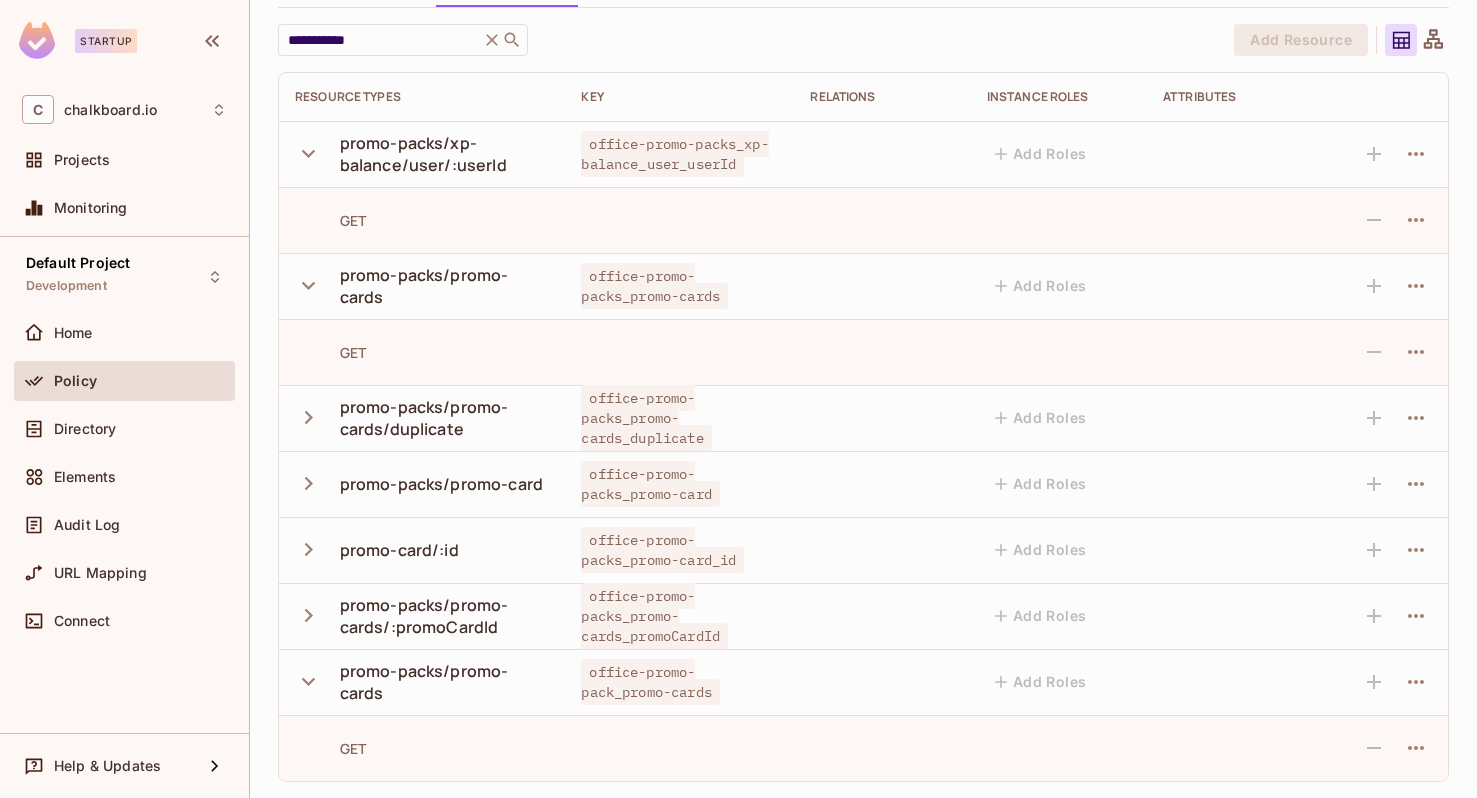 click on "GET" at bounding box center (422, 352) 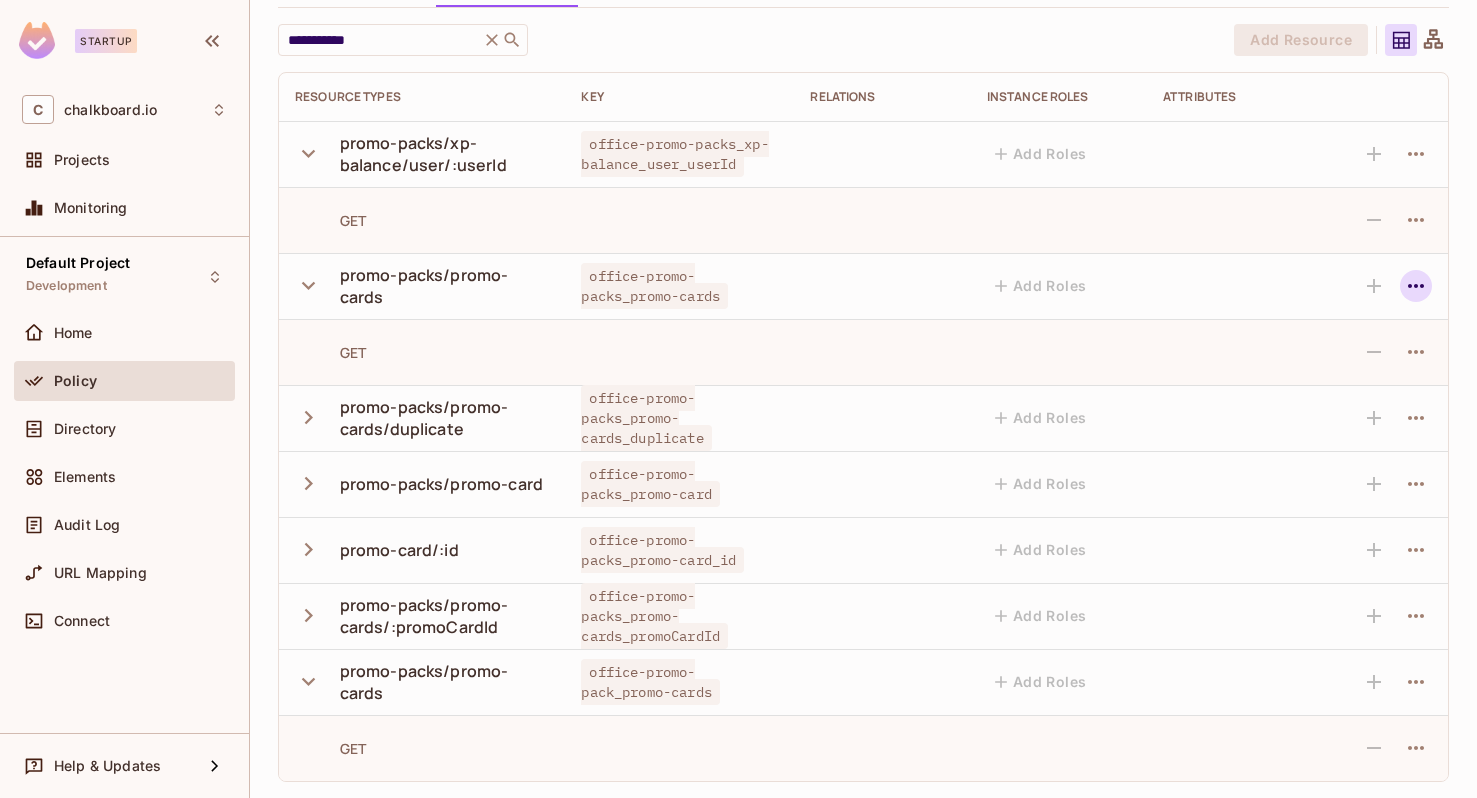 click 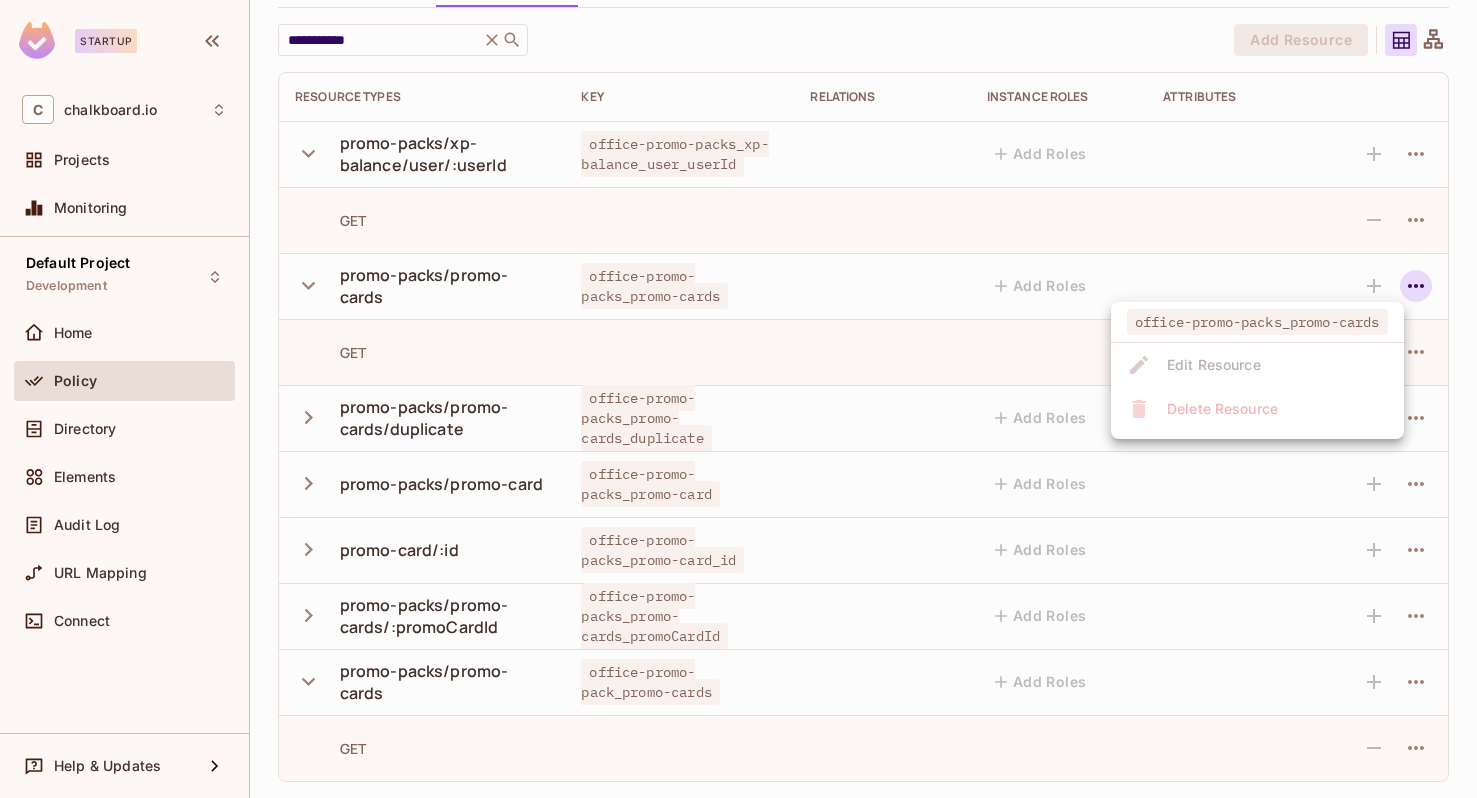 click at bounding box center (738, 399) 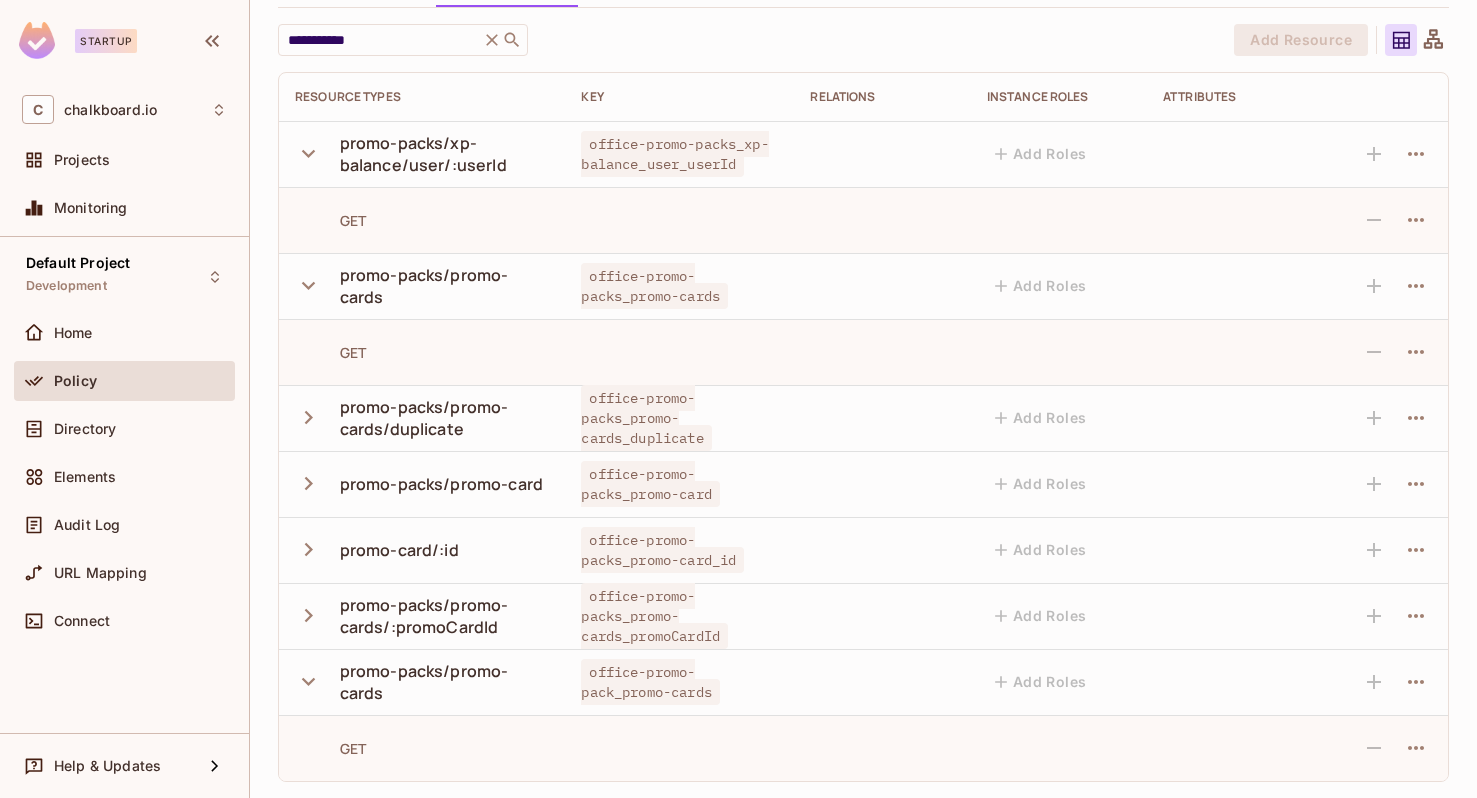 click 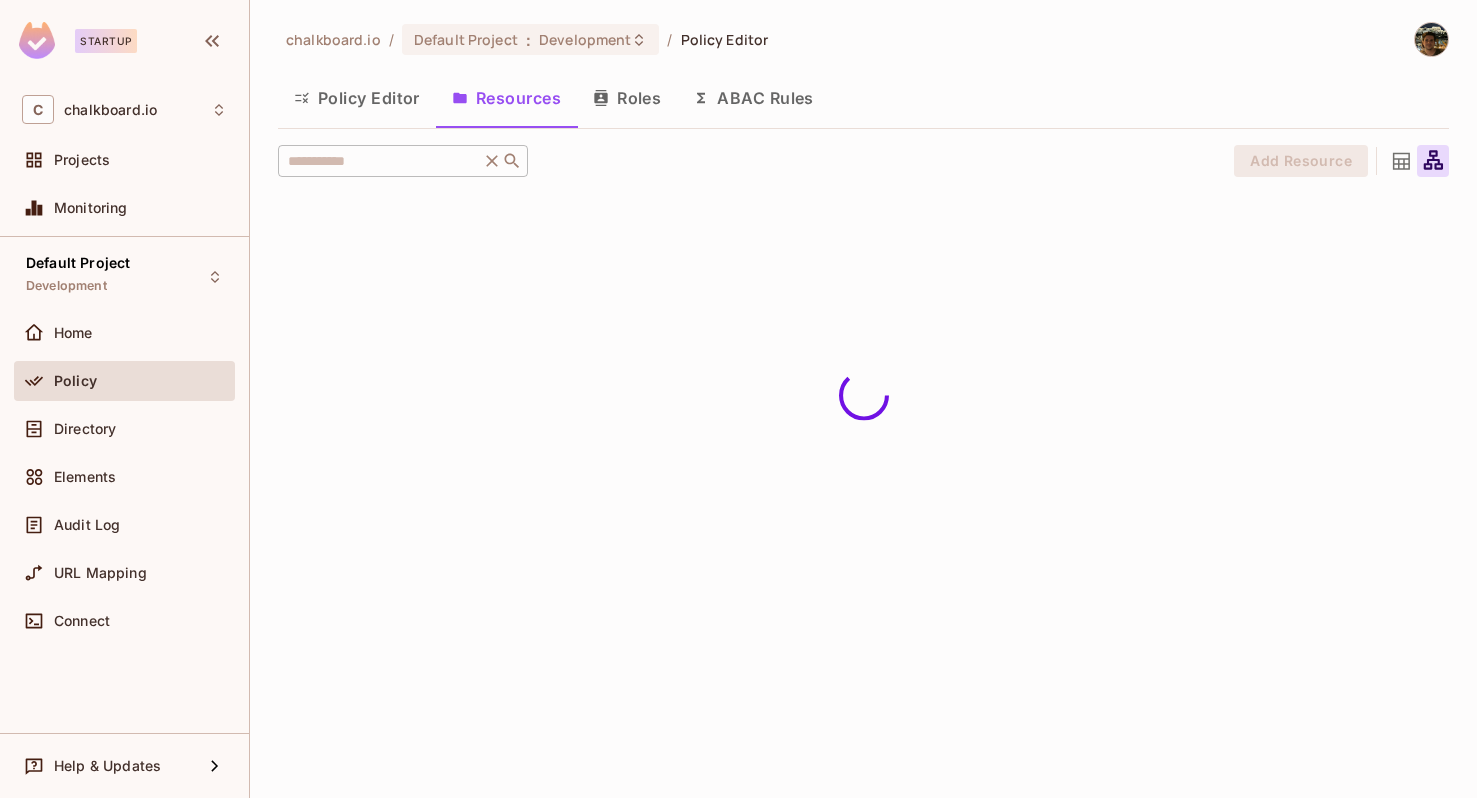 scroll, scrollTop: 0, scrollLeft: 0, axis: both 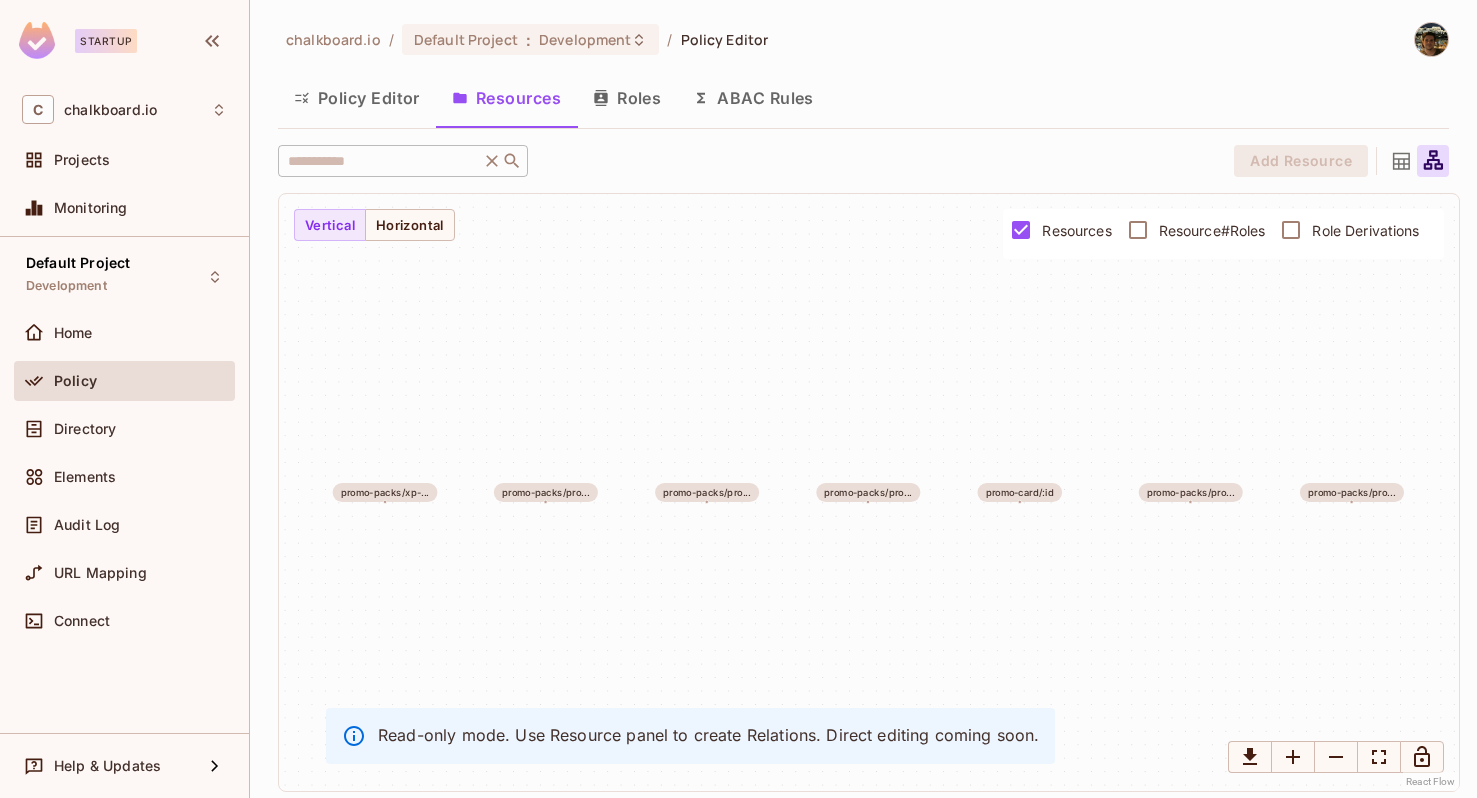 click on "Policy Editor" at bounding box center (357, 98) 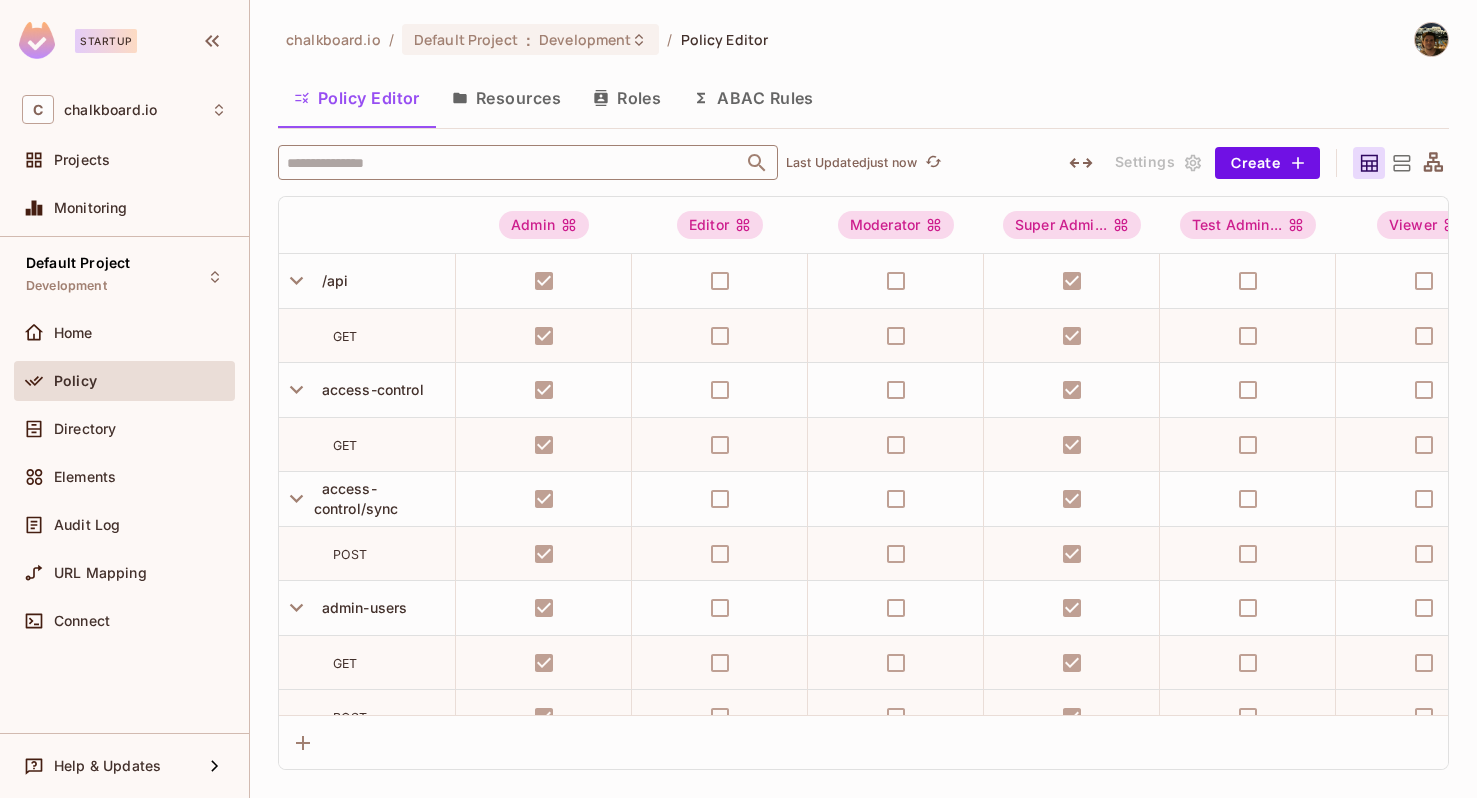 click at bounding box center (510, 162) 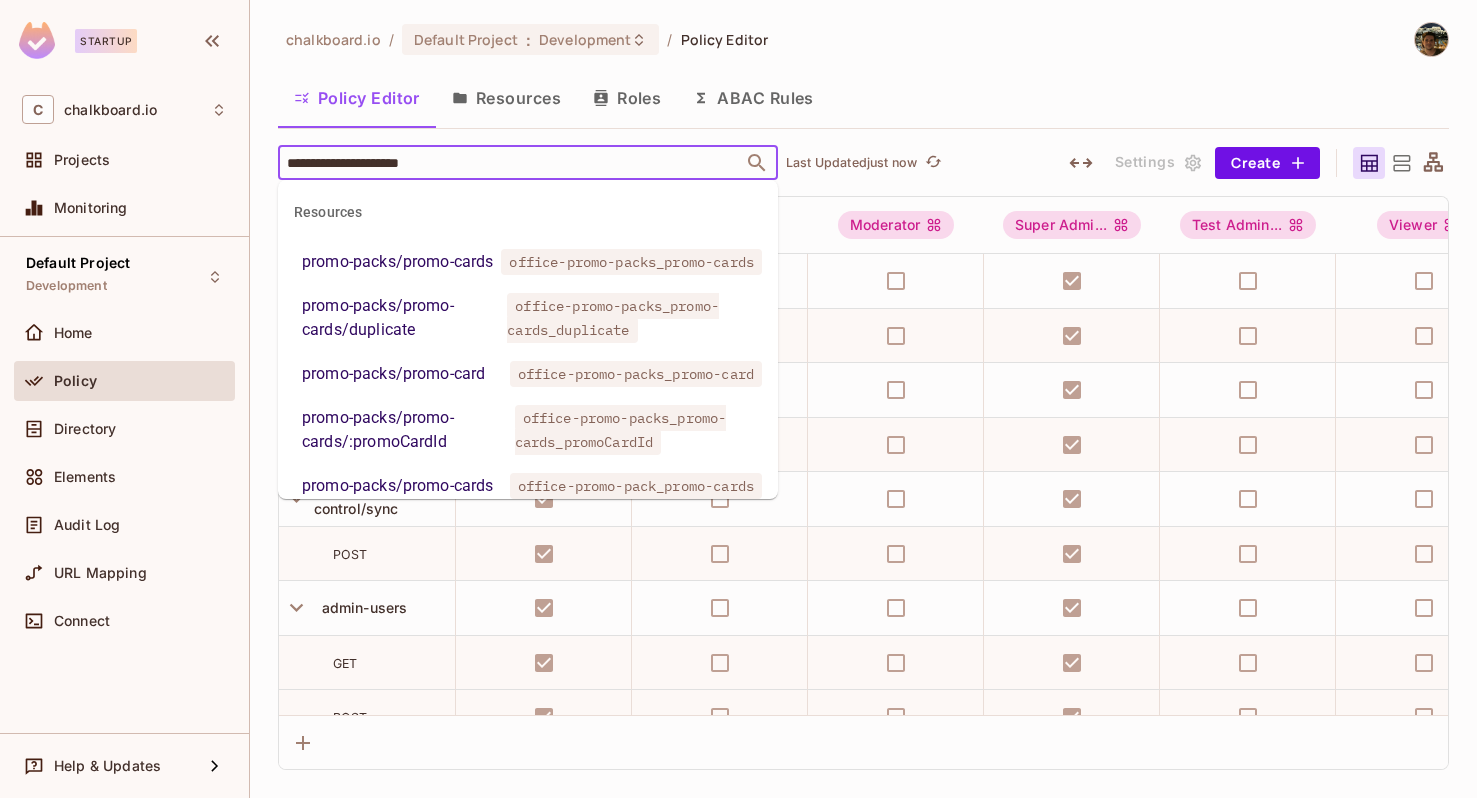 type on "**********" 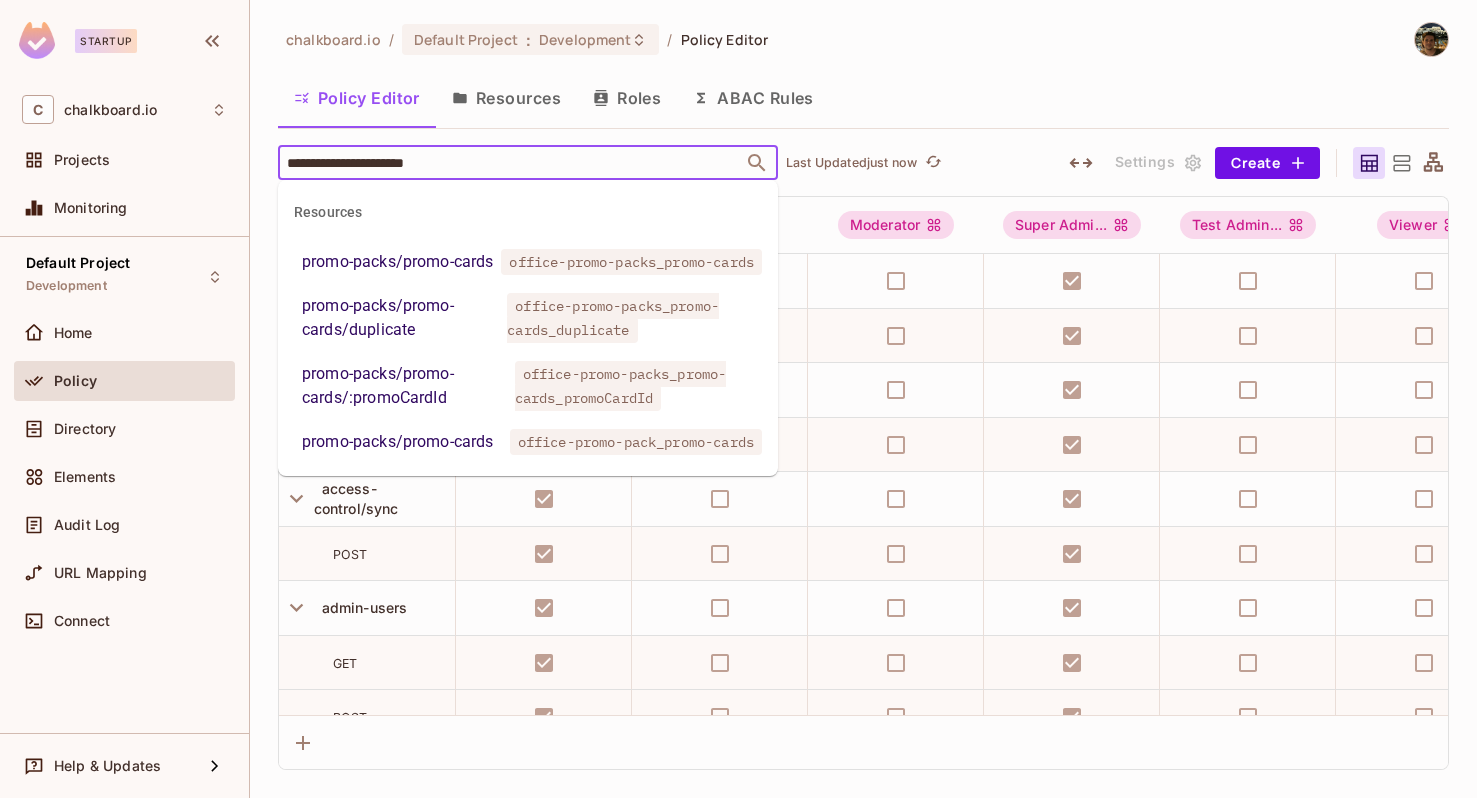 scroll, scrollTop: 0, scrollLeft: 0, axis: both 